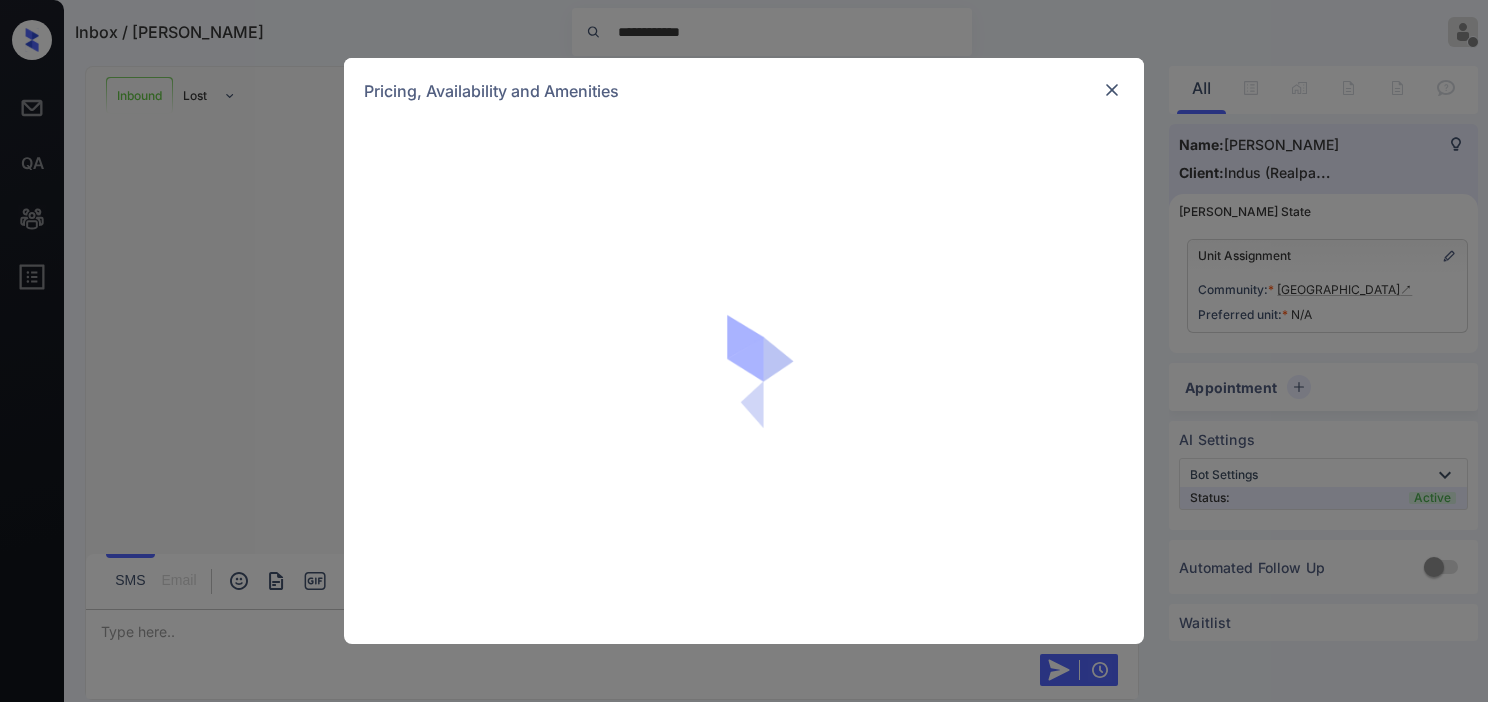 scroll, scrollTop: 0, scrollLeft: 0, axis: both 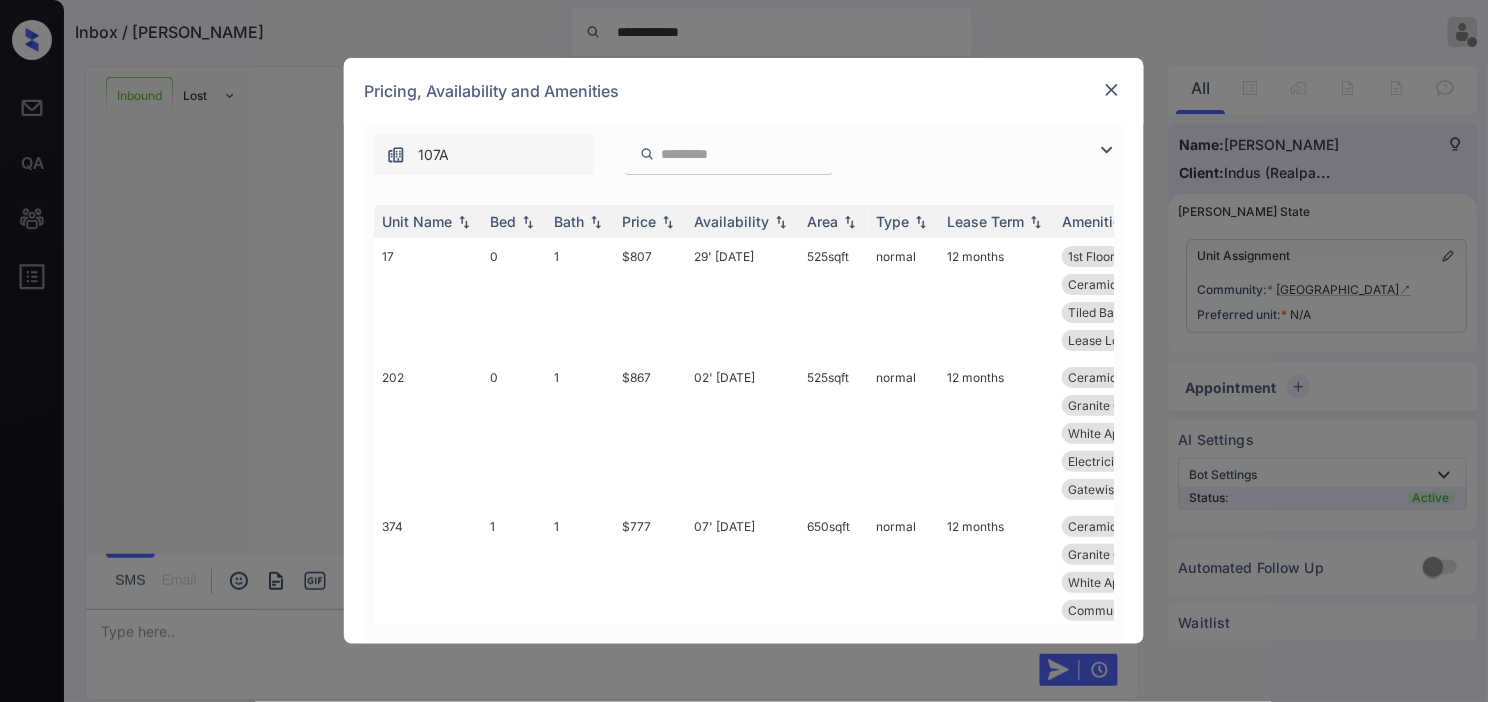 click at bounding box center [1107, 150] 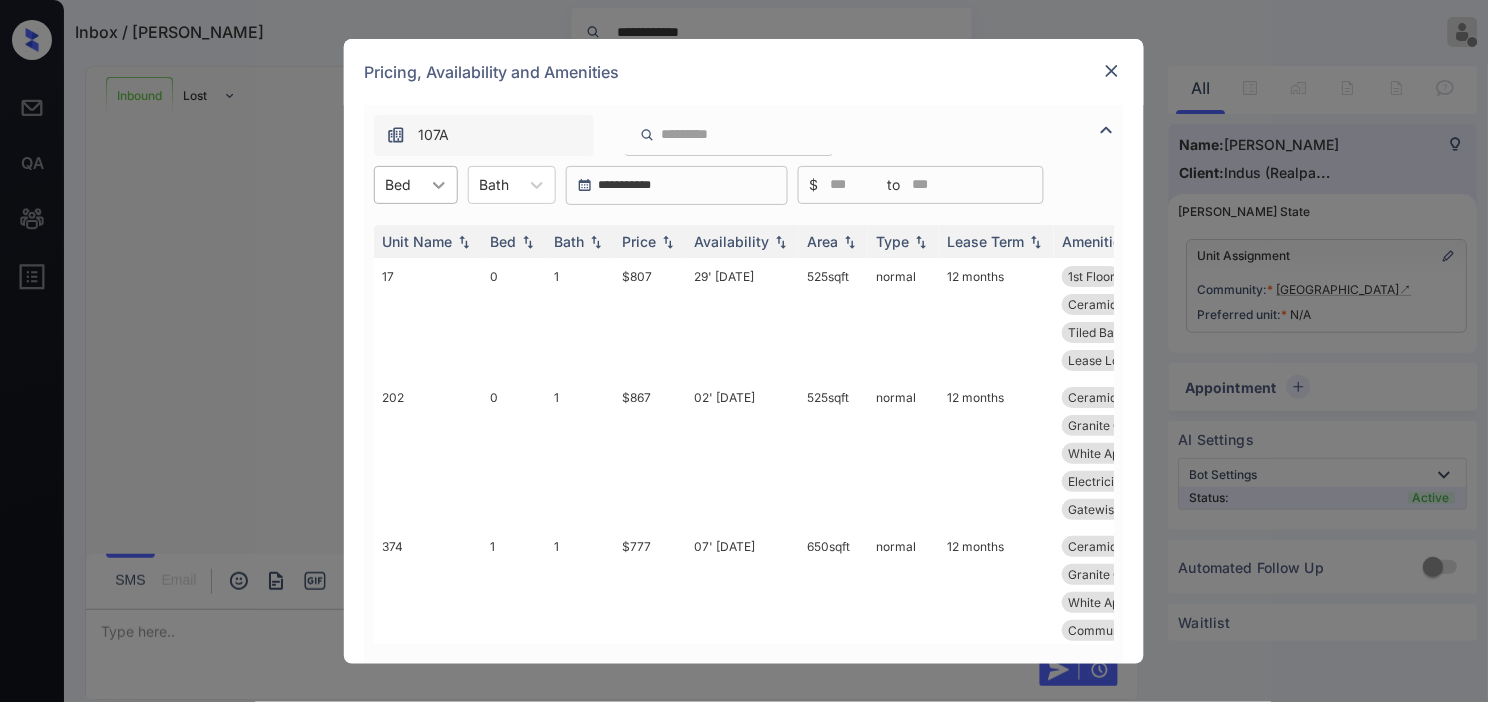 click at bounding box center [439, 185] 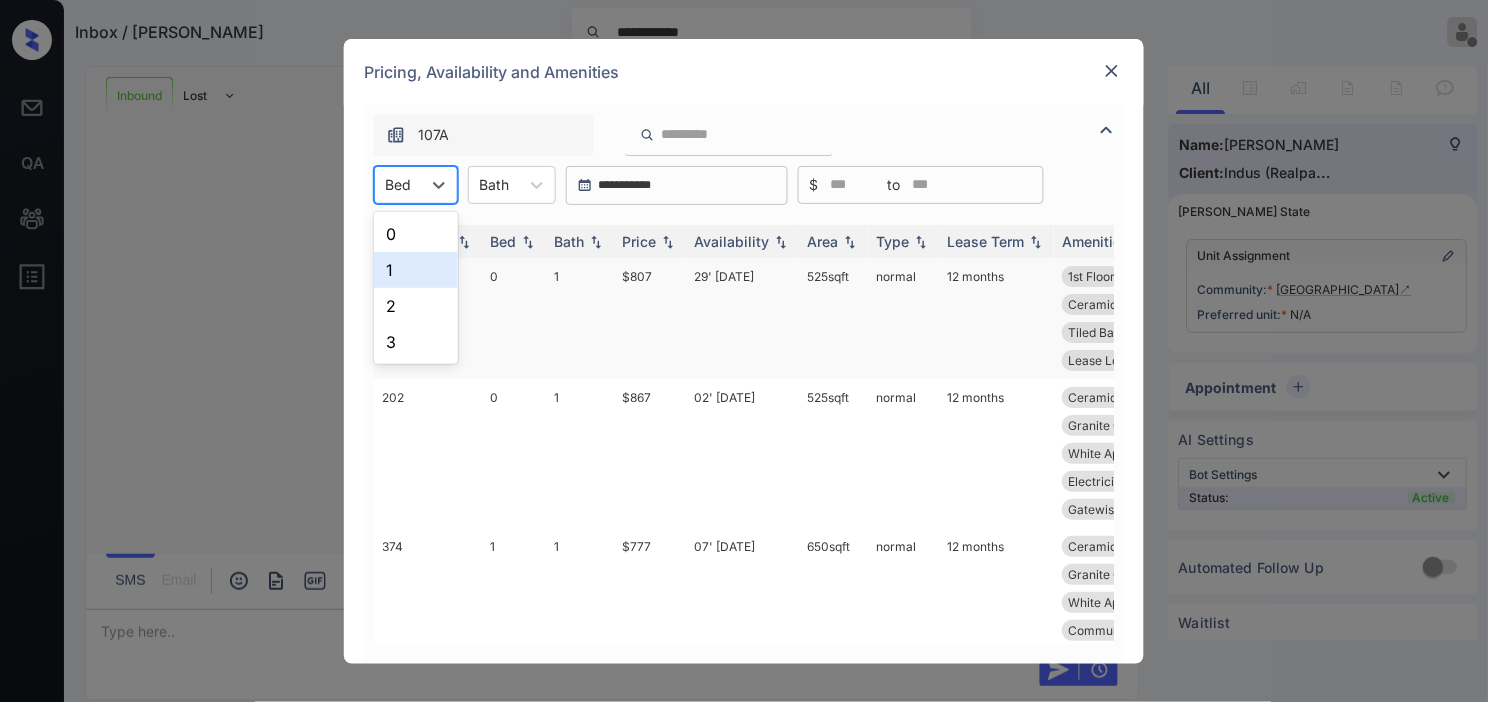 click on "1" at bounding box center (416, 270) 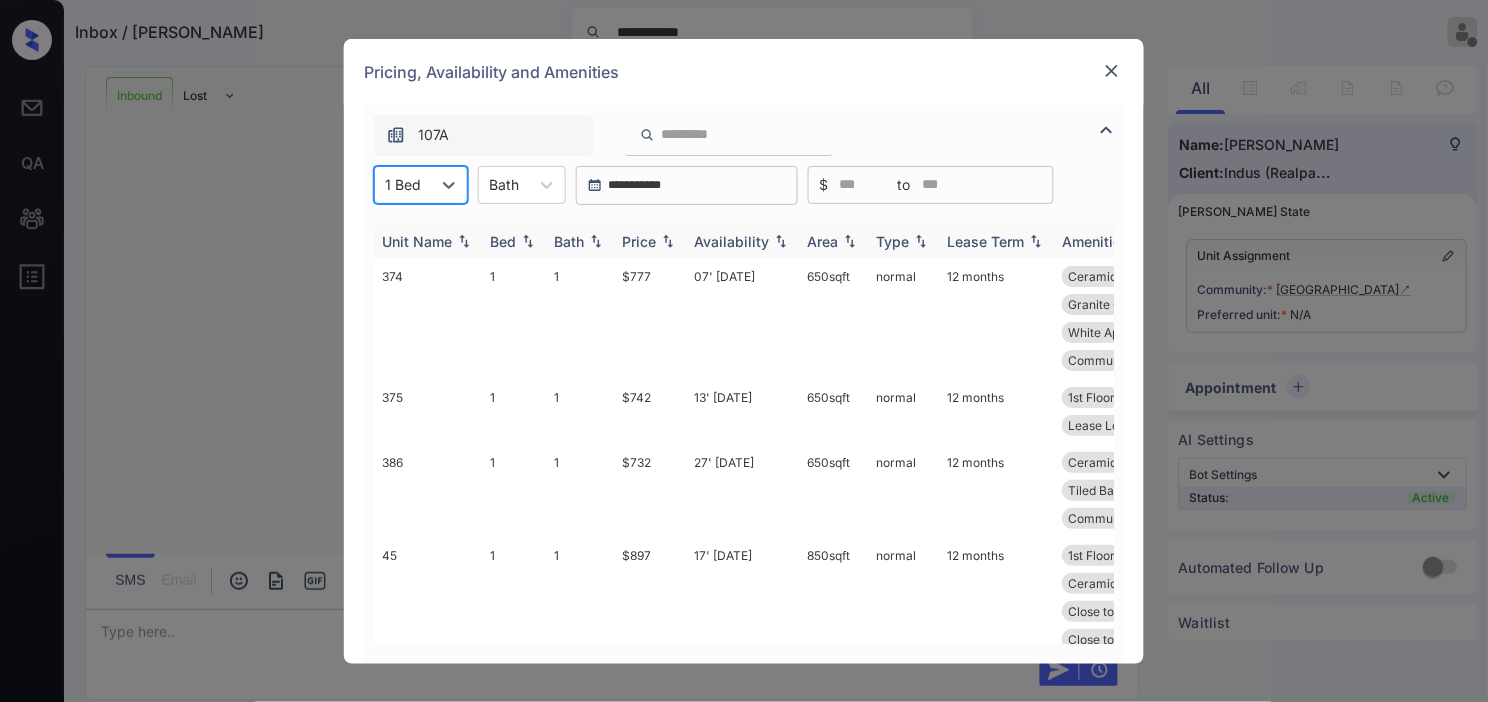 click on "Price" at bounding box center [650, 241] 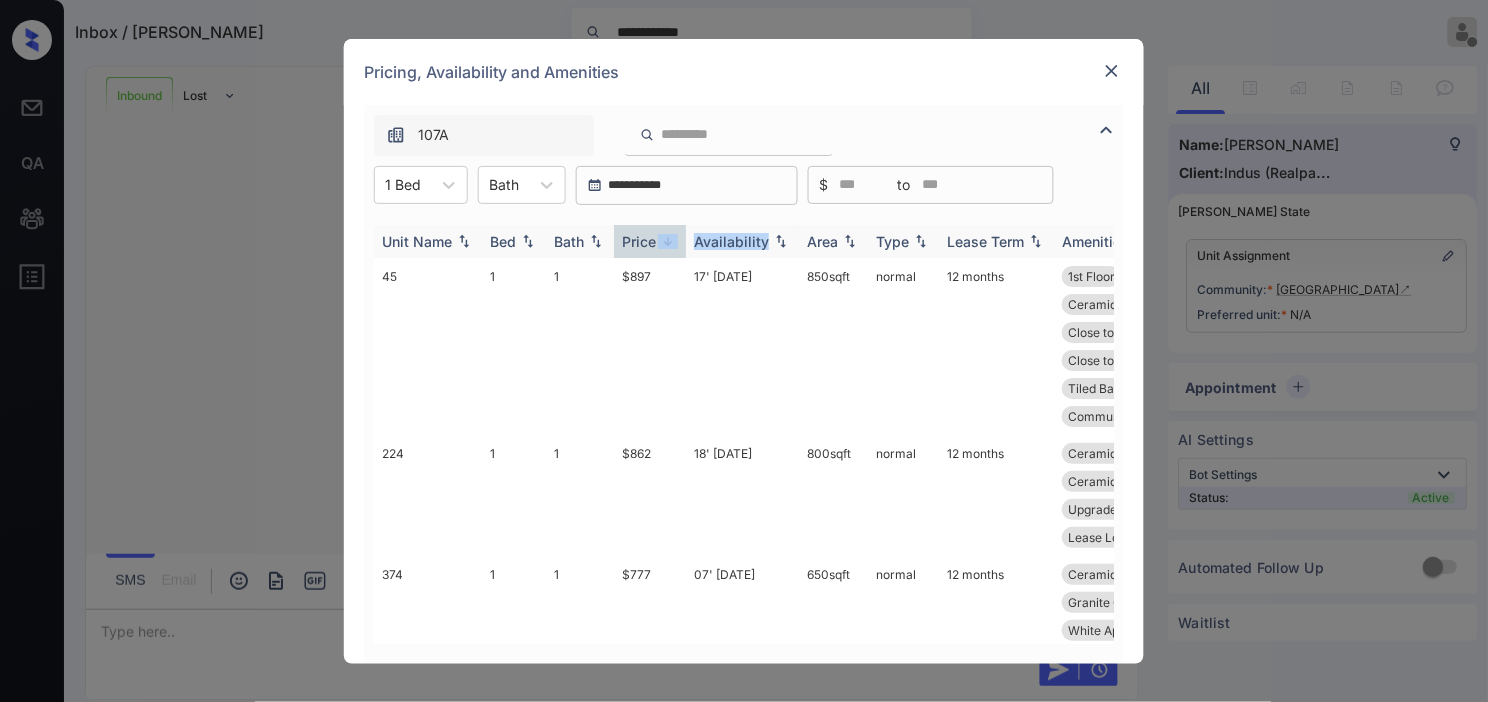 click on "Price" at bounding box center [650, 241] 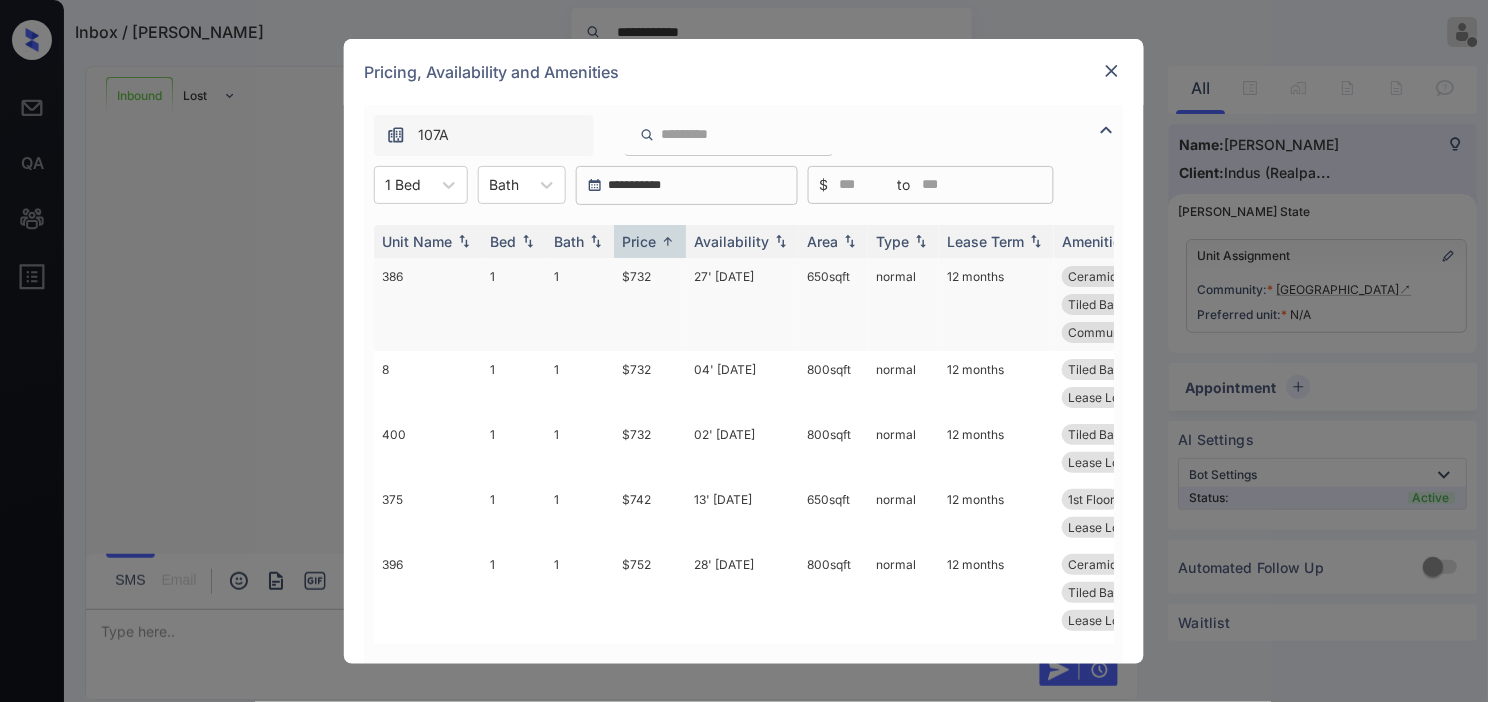 click on "27' May 25" at bounding box center [742, 304] 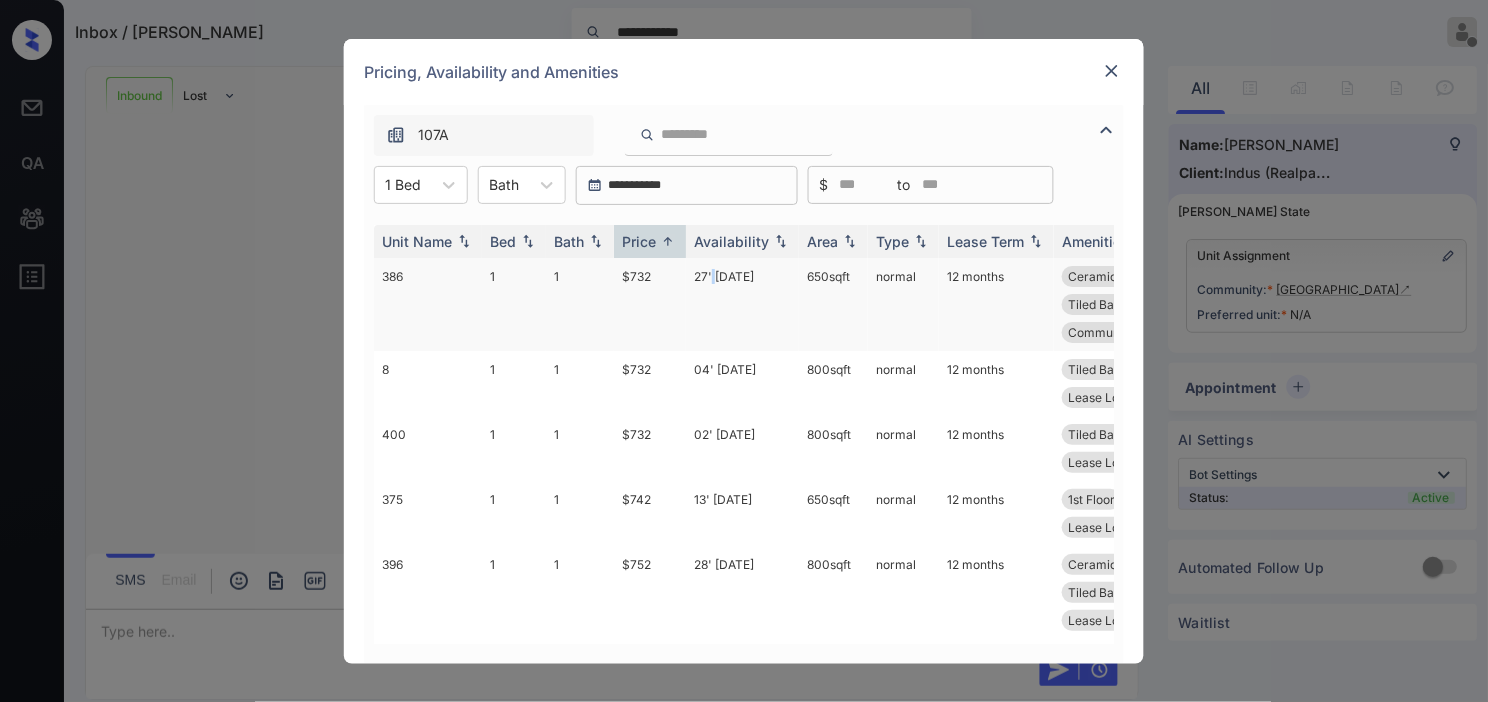 click on "27' May 25" at bounding box center [742, 304] 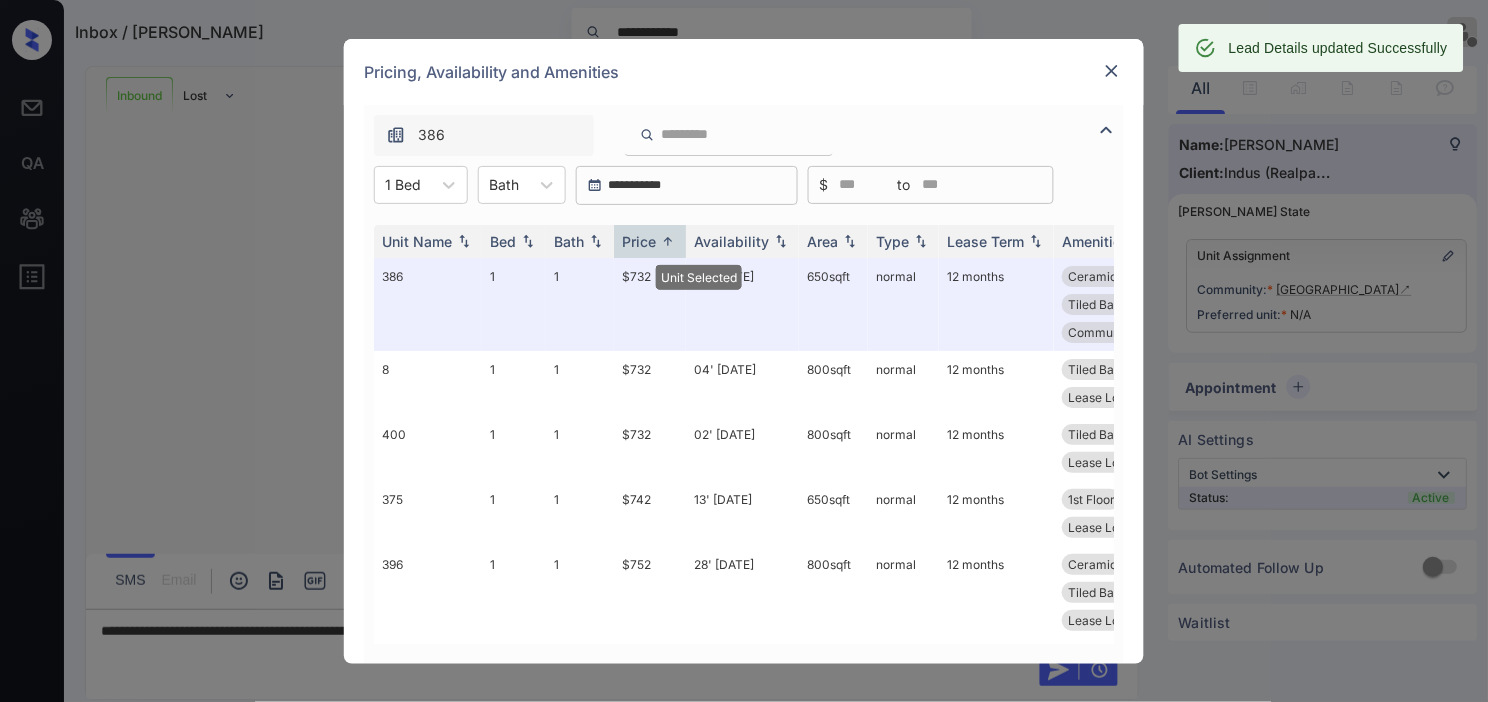 click at bounding box center (1112, 71) 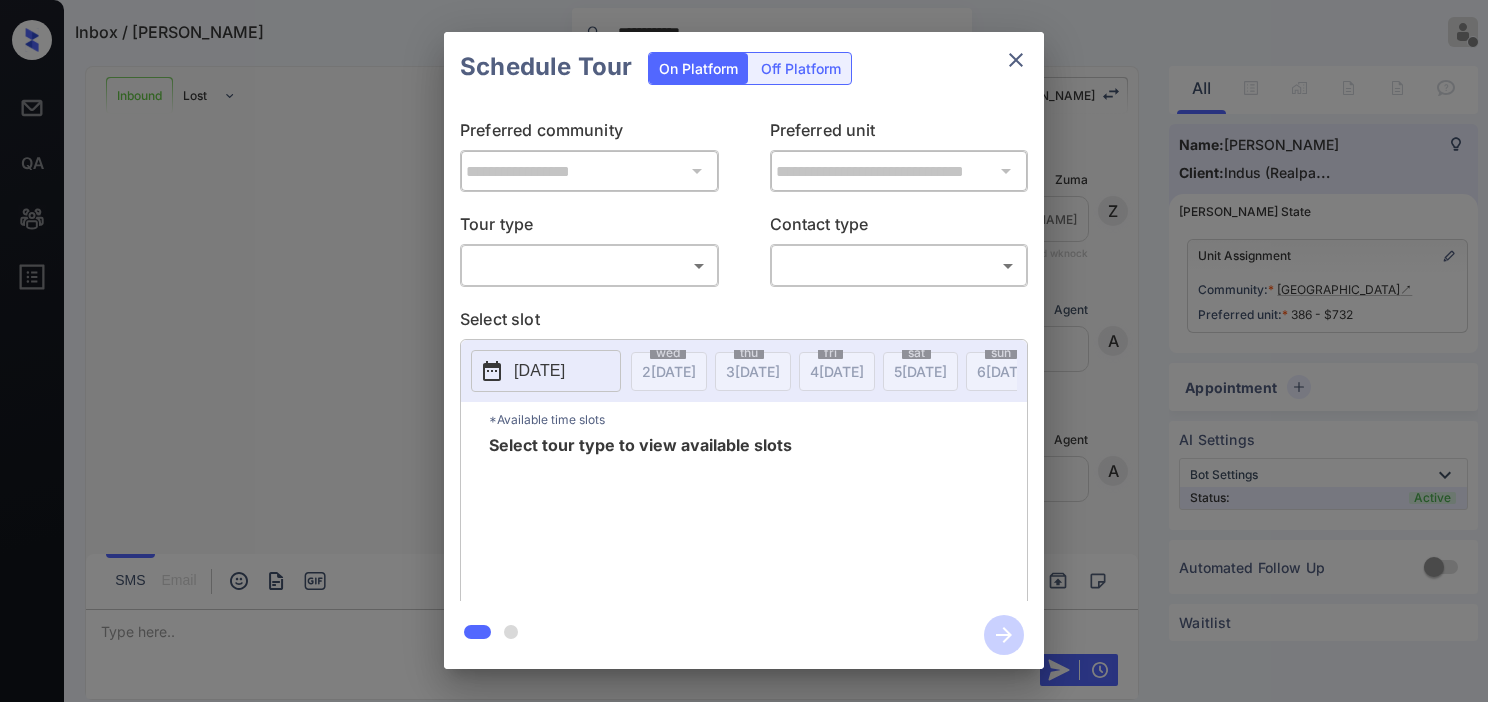scroll, scrollTop: 0, scrollLeft: 0, axis: both 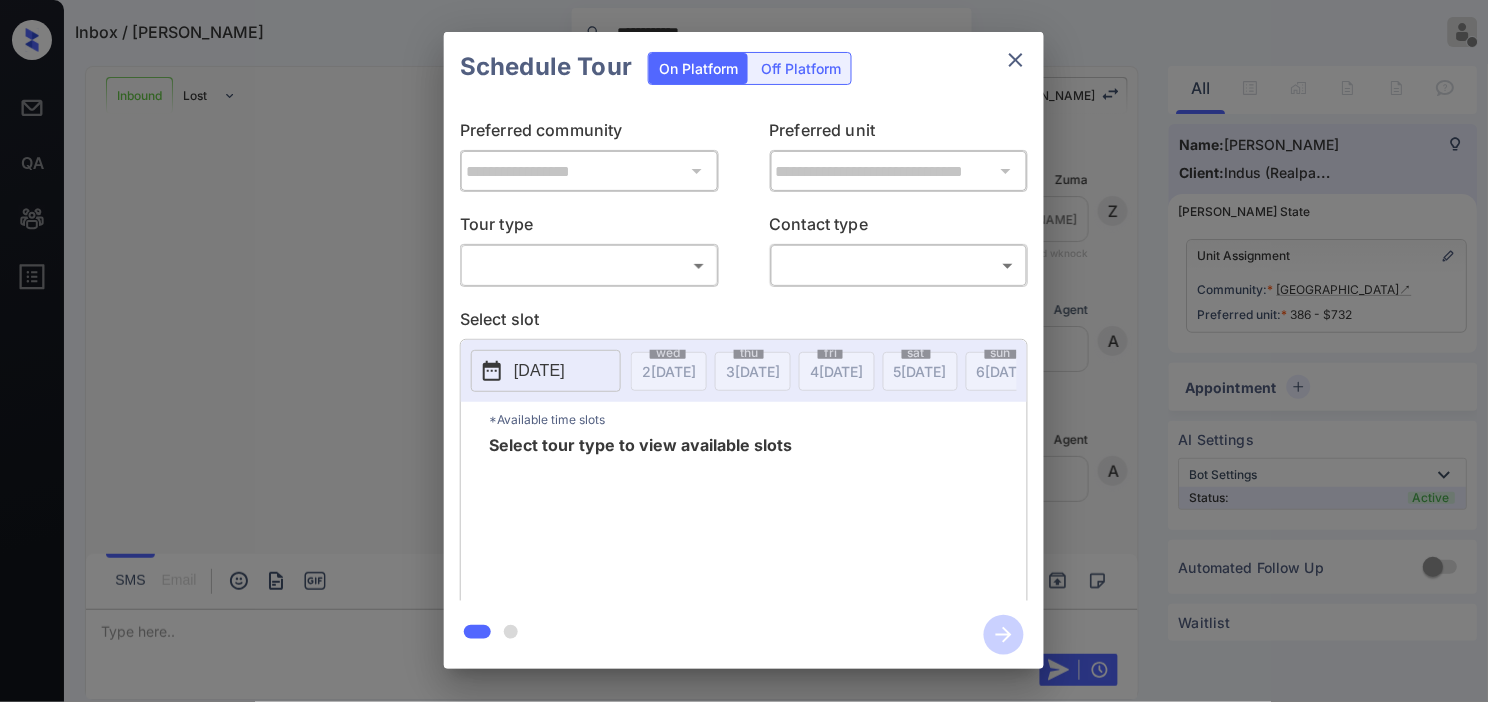 click on "**********" at bounding box center (744, 351) 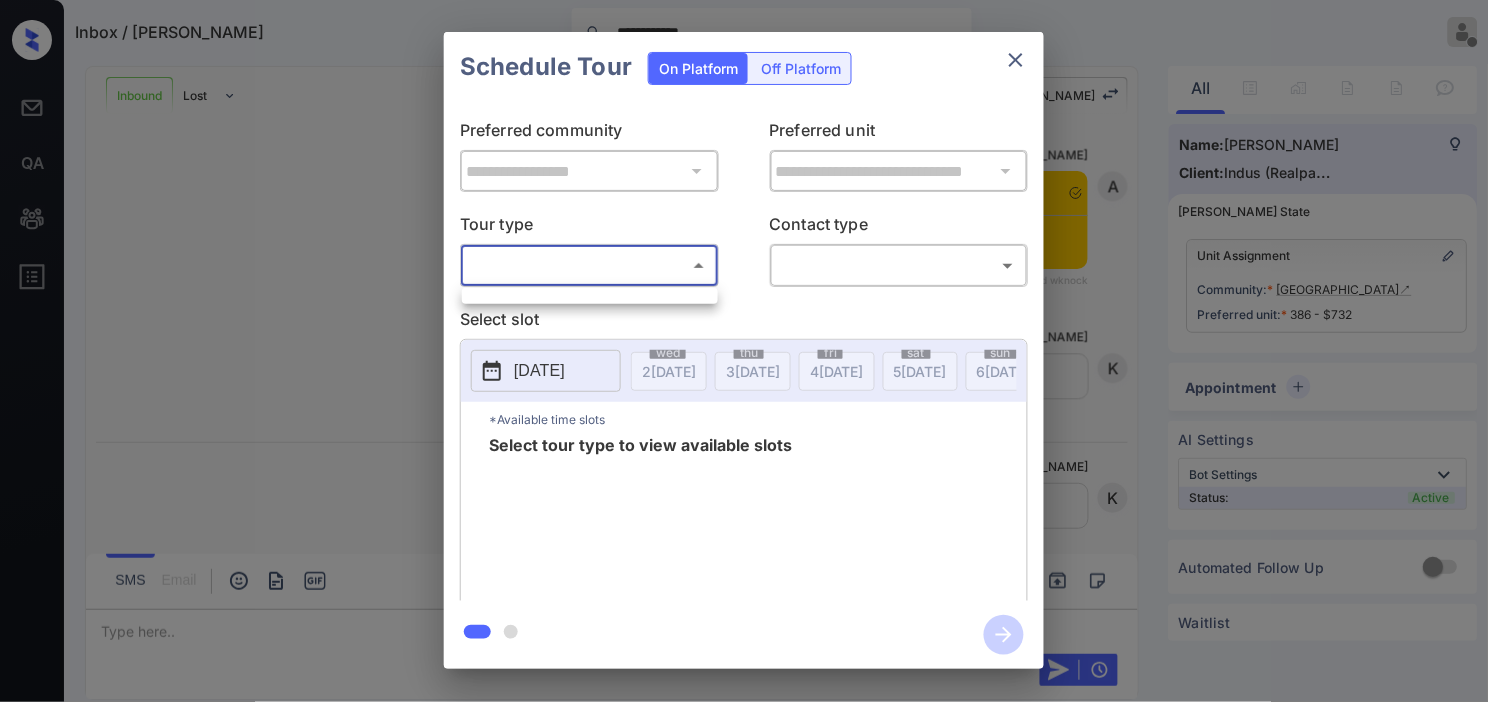 click at bounding box center [744, 351] 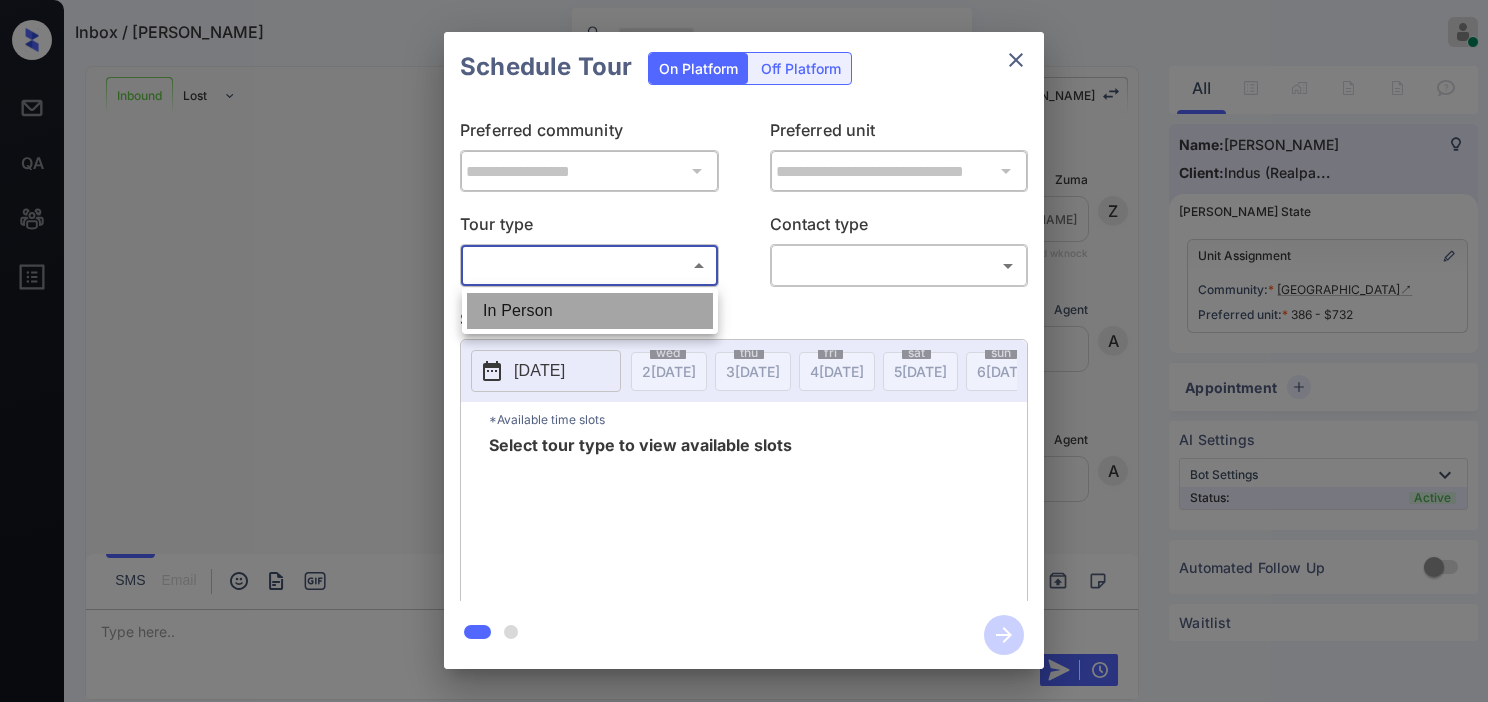 click on "In Person" at bounding box center (590, 311) 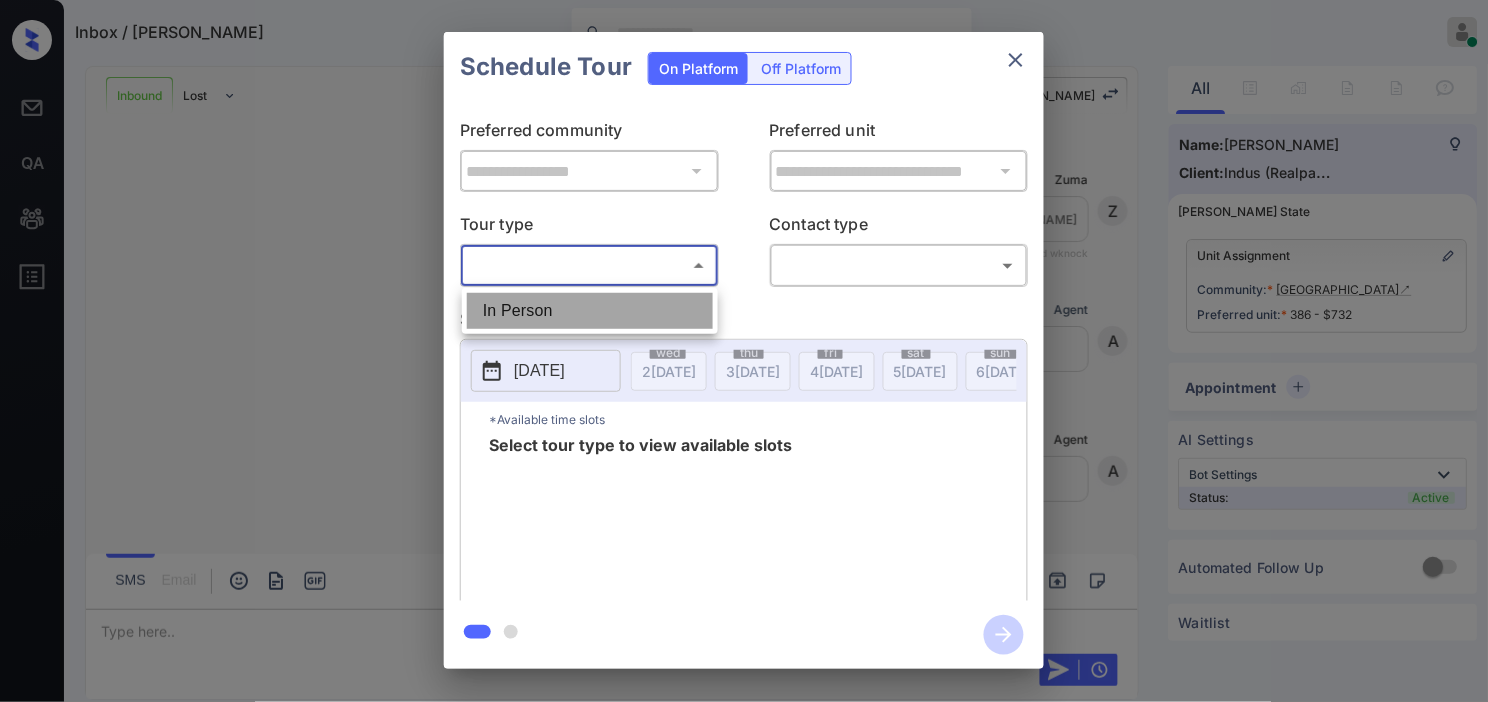 scroll, scrollTop: 1108, scrollLeft: 0, axis: vertical 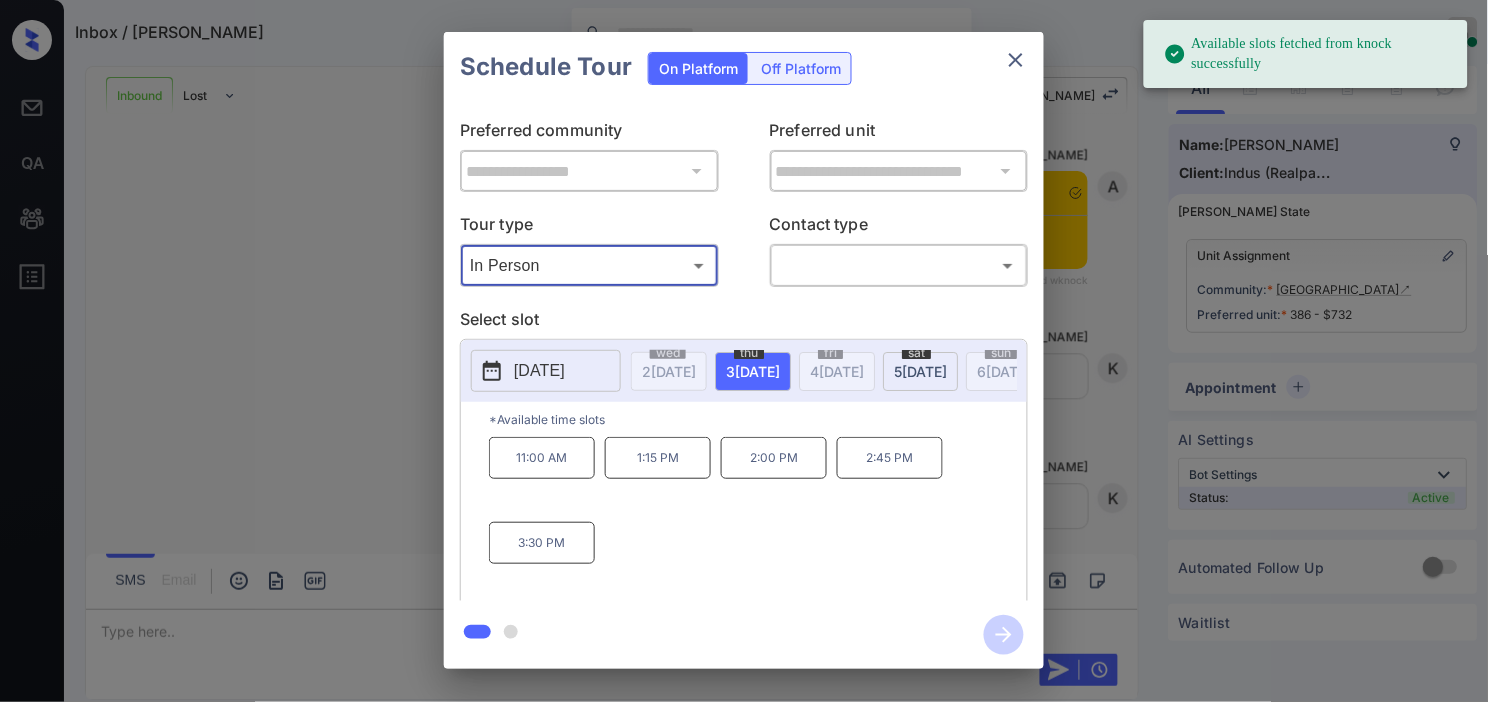 click on "2025-07-03" at bounding box center [546, 371] 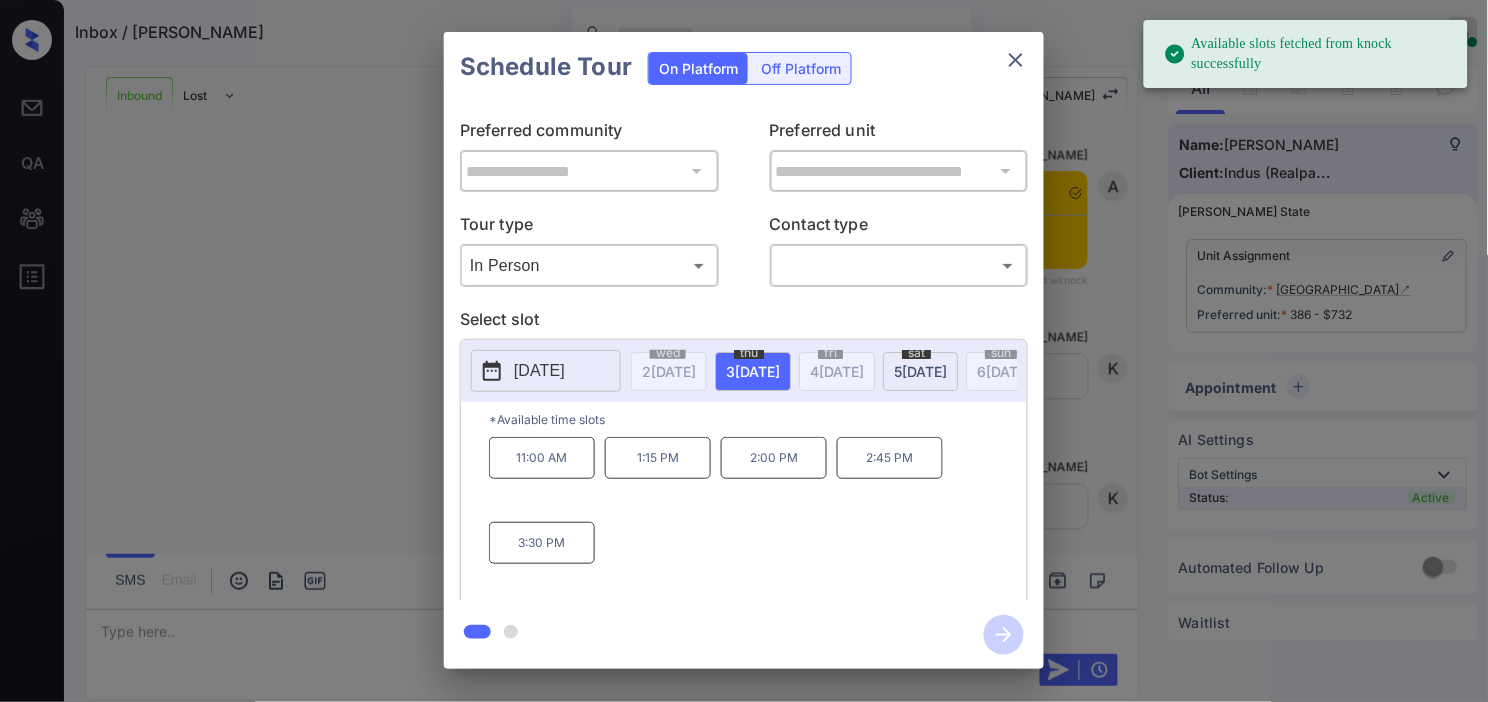 click 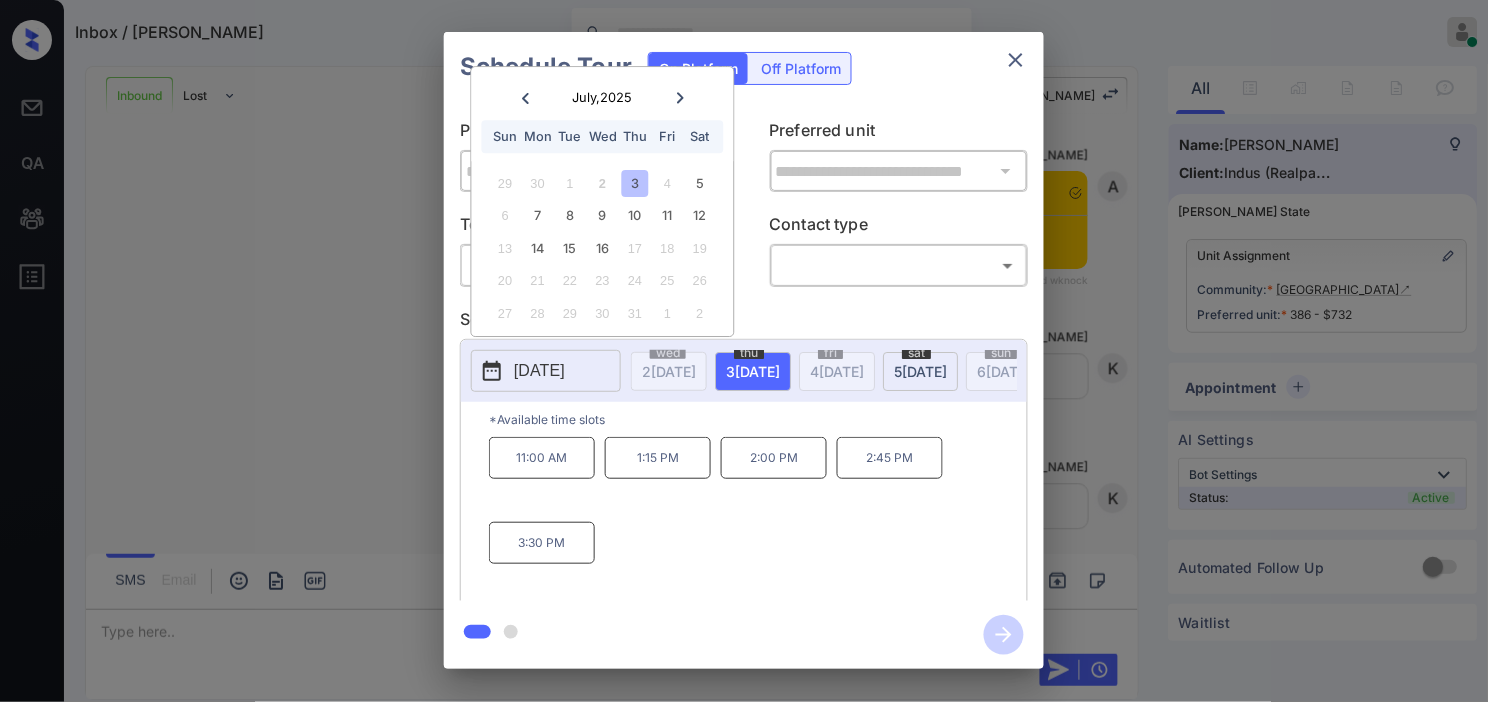 type 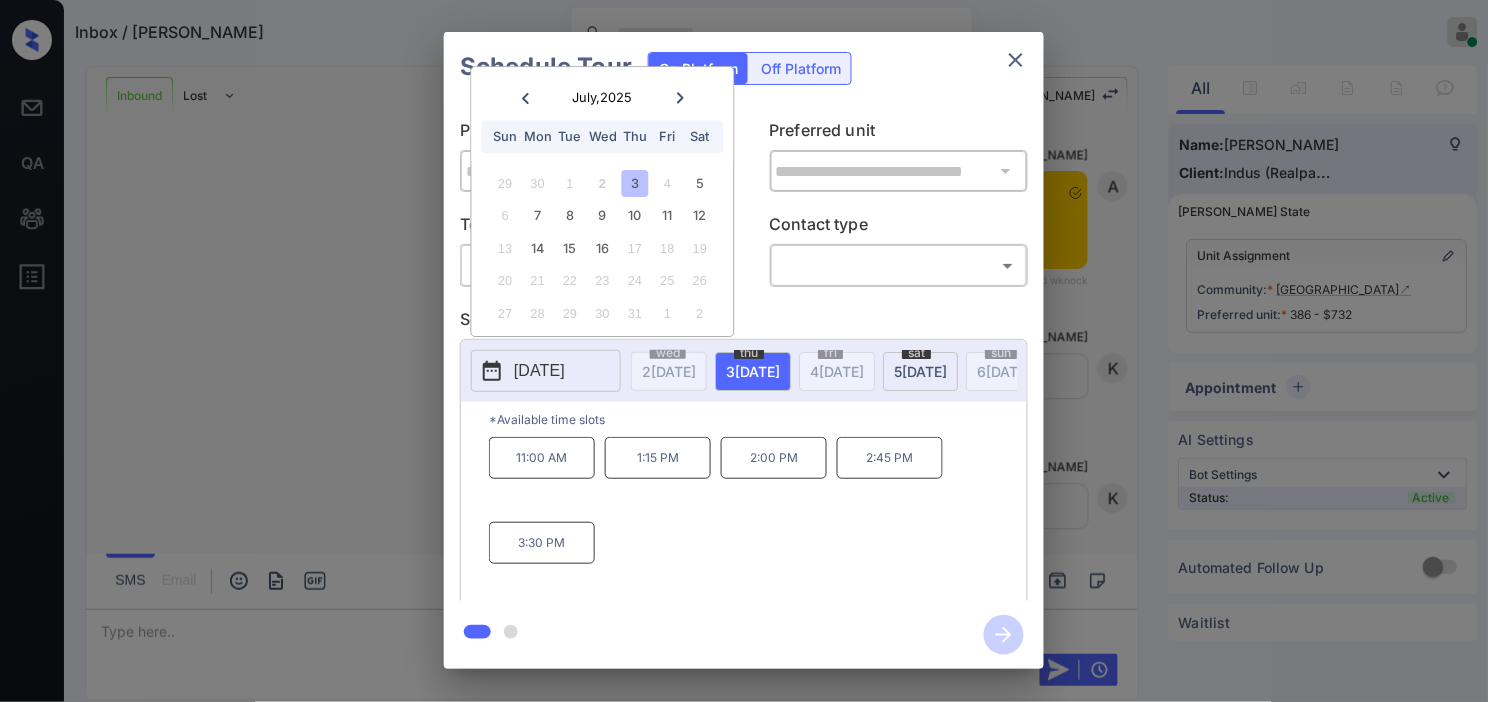 click on "11:00 AM 1:15 PM 2:00 PM 2:45 PM 3:30 PM" at bounding box center (758, 517) 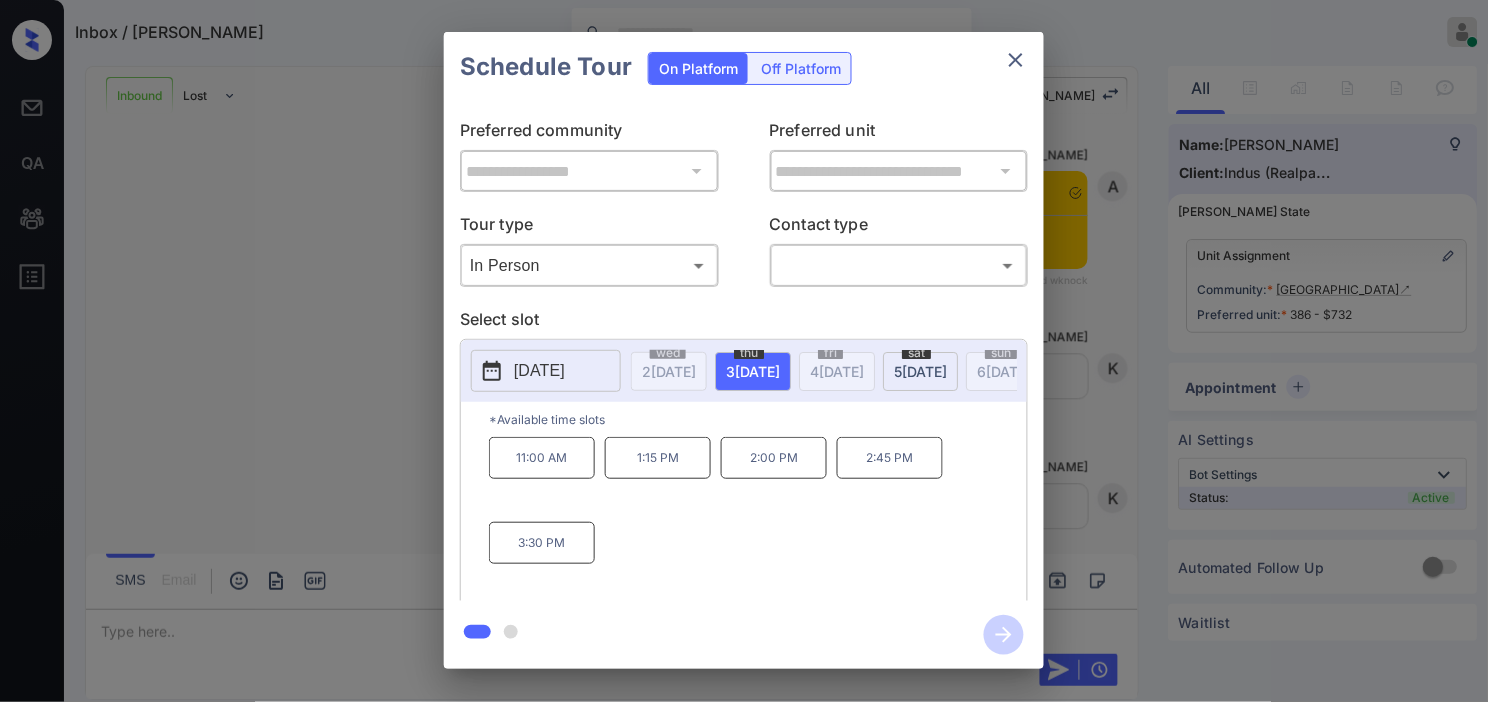 click on "2025-07-03" at bounding box center (539, 371) 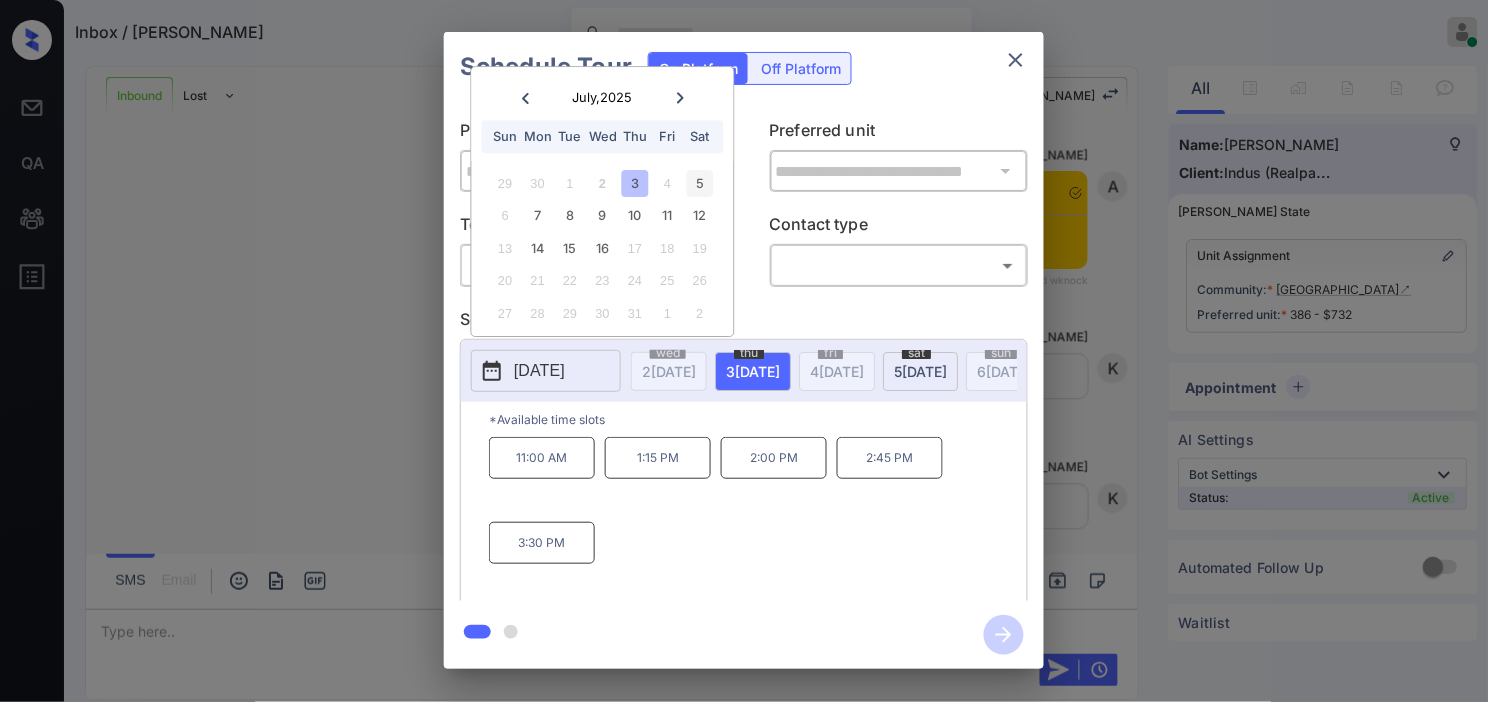 click on "5" at bounding box center [699, 183] 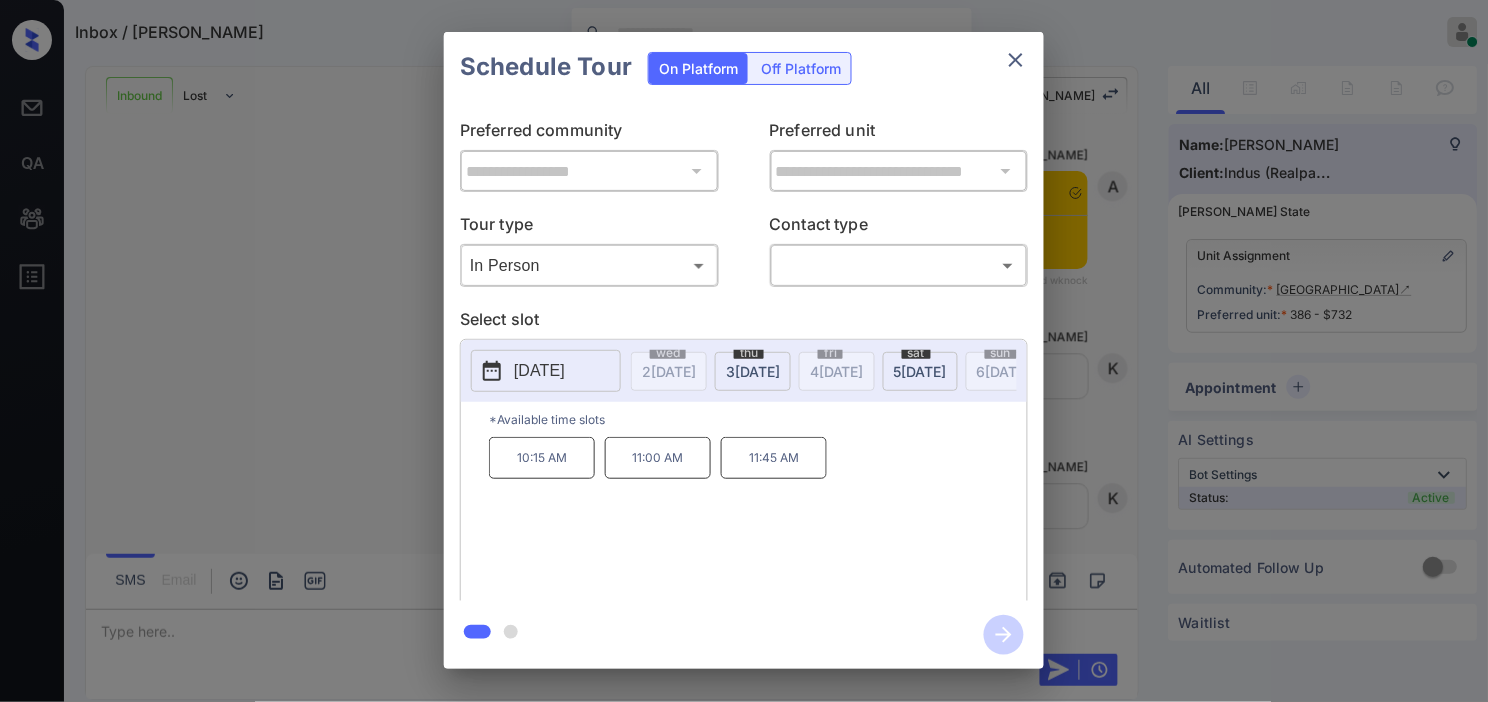 click on "10:15 AM 11:00 AM 11:45 AM" at bounding box center (758, 517) 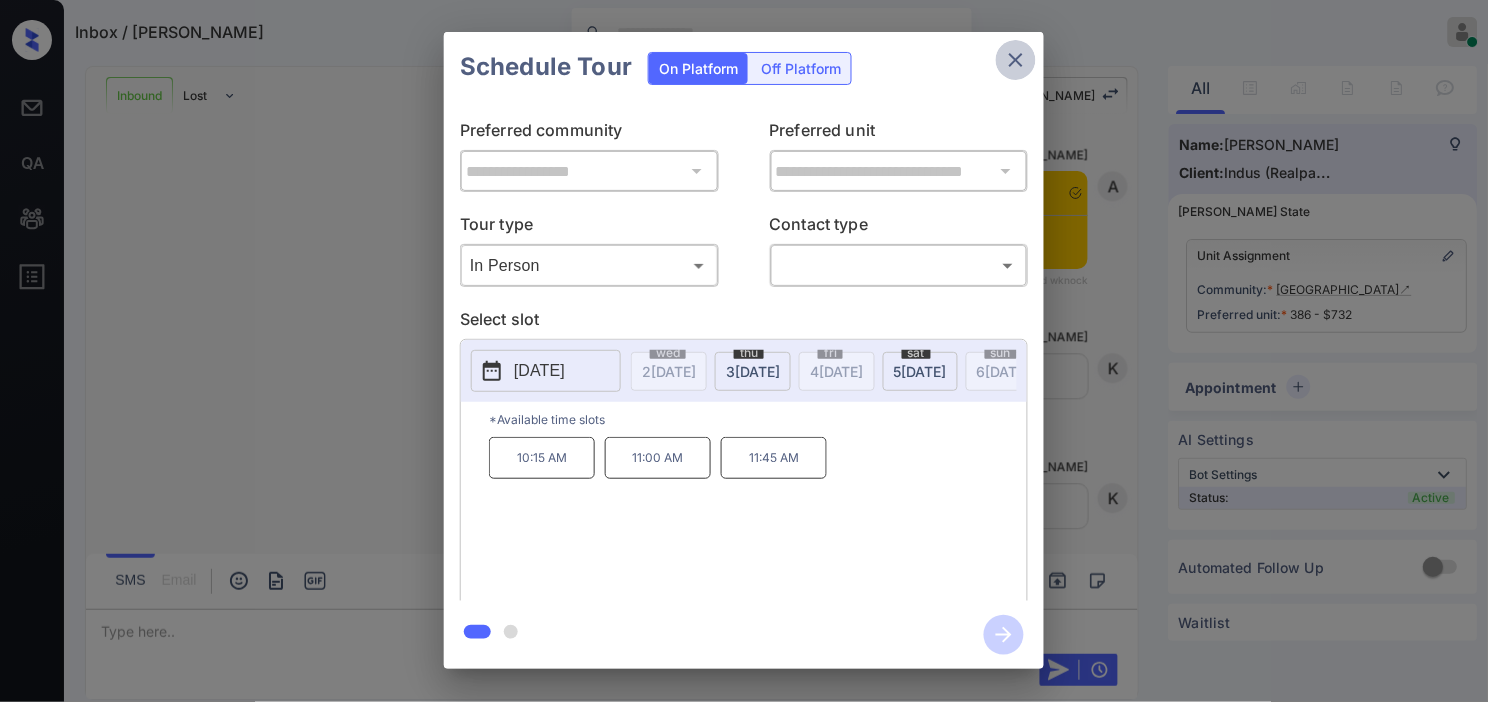 click 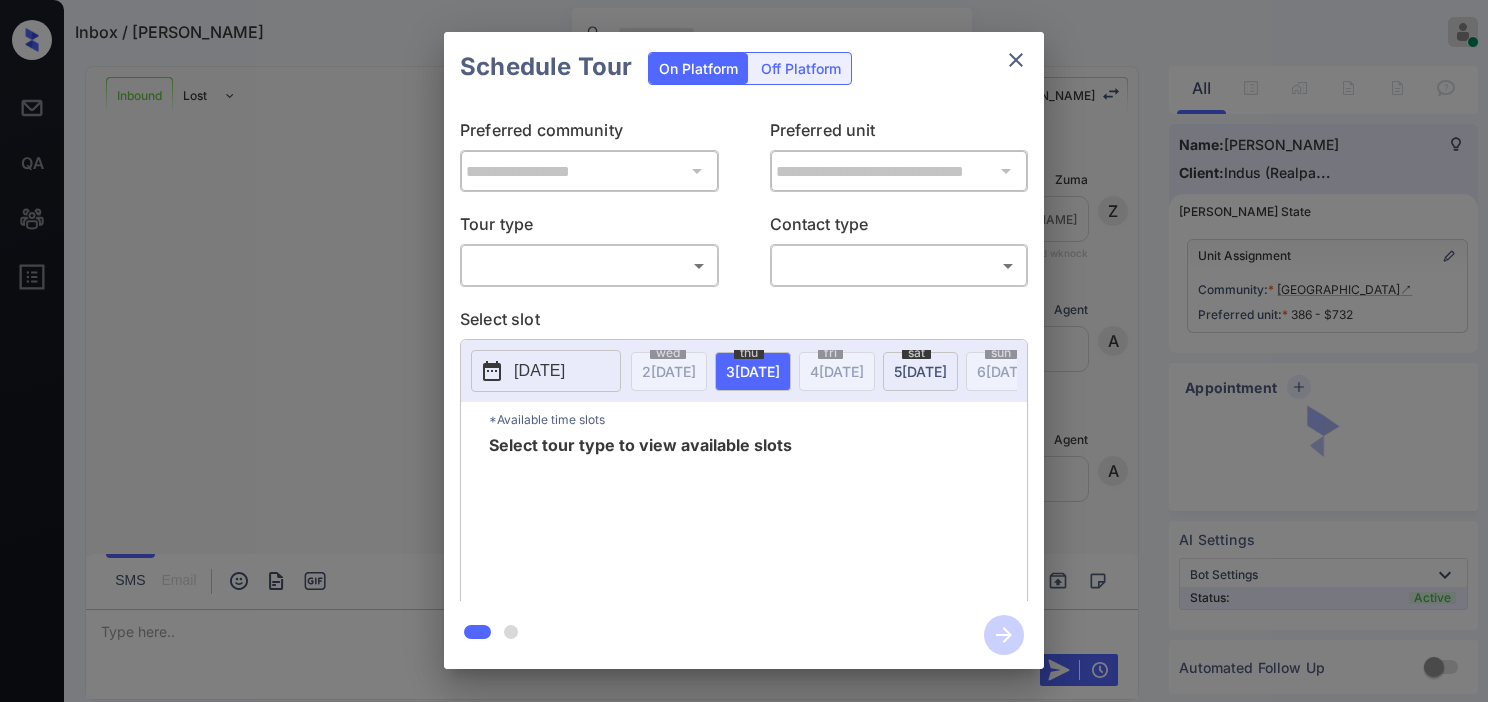 scroll, scrollTop: 0, scrollLeft: 0, axis: both 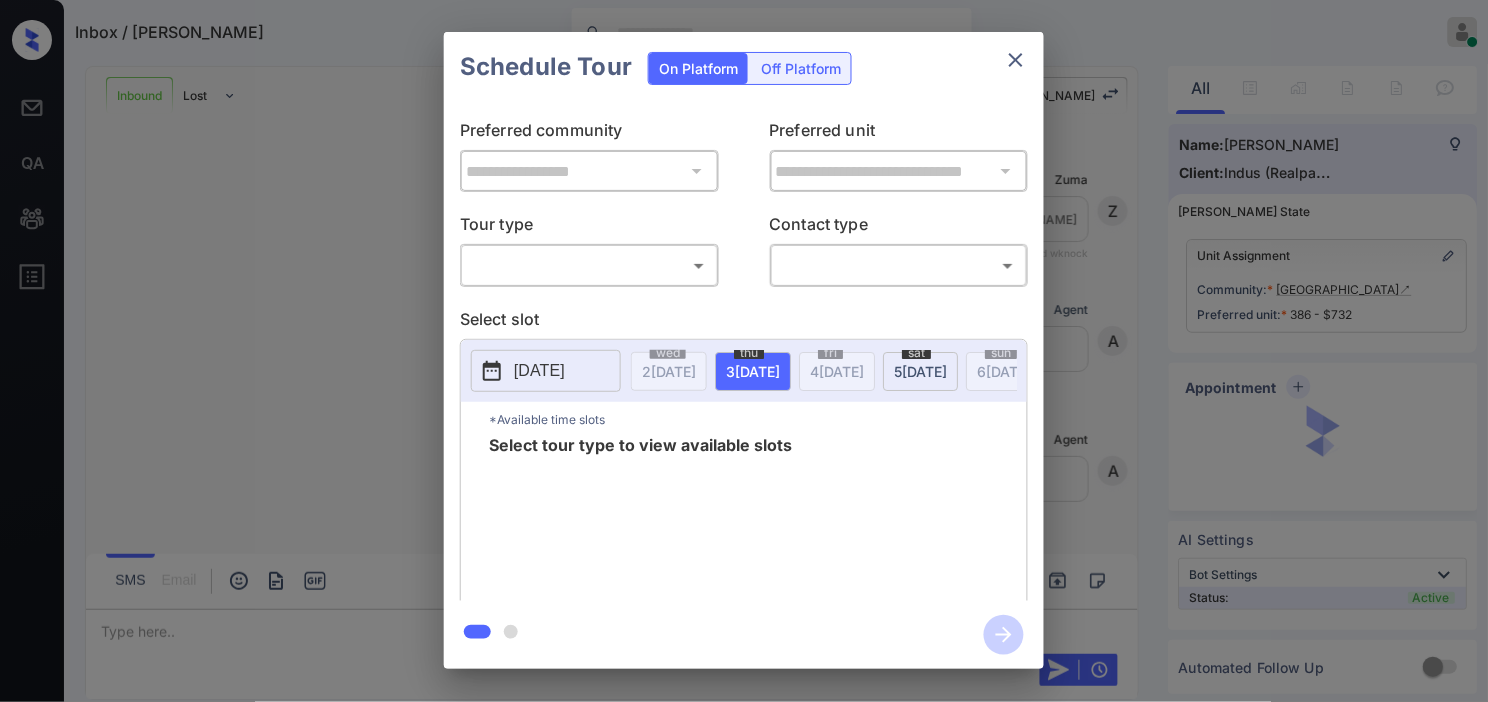 click on "Inbox / [PERSON_NAME] [PERSON_NAME] Online Set yourself   offline Set yourself   on break Profile Switch to  dark  mode Sign out Inbound Lost Lead Sentiment: Angry Upon sliding the acknowledgement:  Lead will move to lost stage. * ​ SMS and call option will be set to opt out. AFM will be turned off for the lead. [PERSON_NAME] New Message [PERSON_NAME] Lead transferred to leasing agent: [PERSON_NAME] [DATE] 03:18 am  Sync'd w  knock Z New Message Agent Lead created via webhook in Inbound stage. [DATE] 03:18 am A New Message Agent AFM Request sent to [PERSON_NAME]. [DATE] 03:18 am A New Message Agent Notes Note: Structured Note:
Move In Date: [DATE]
[DATE] 03:18 am A New Message [PERSON_NAME] Lead Details Updated
Move In Date:  [DATE]
[DATE] 03:18 am K New Message [PERSON_NAME] [DATE] 03:19 am   | SmarterAFMV2Sms  Sync'd w  knock K New Message [PERSON_NAME] Lead archived by [PERSON_NAME]! [DATE] 03:19 am K New Message [PERSON_NAME] Call Log Notes Note: phone call 1 : no answer [DATE] 06:39 am  Sync'd w  A K" at bounding box center [744, 351] 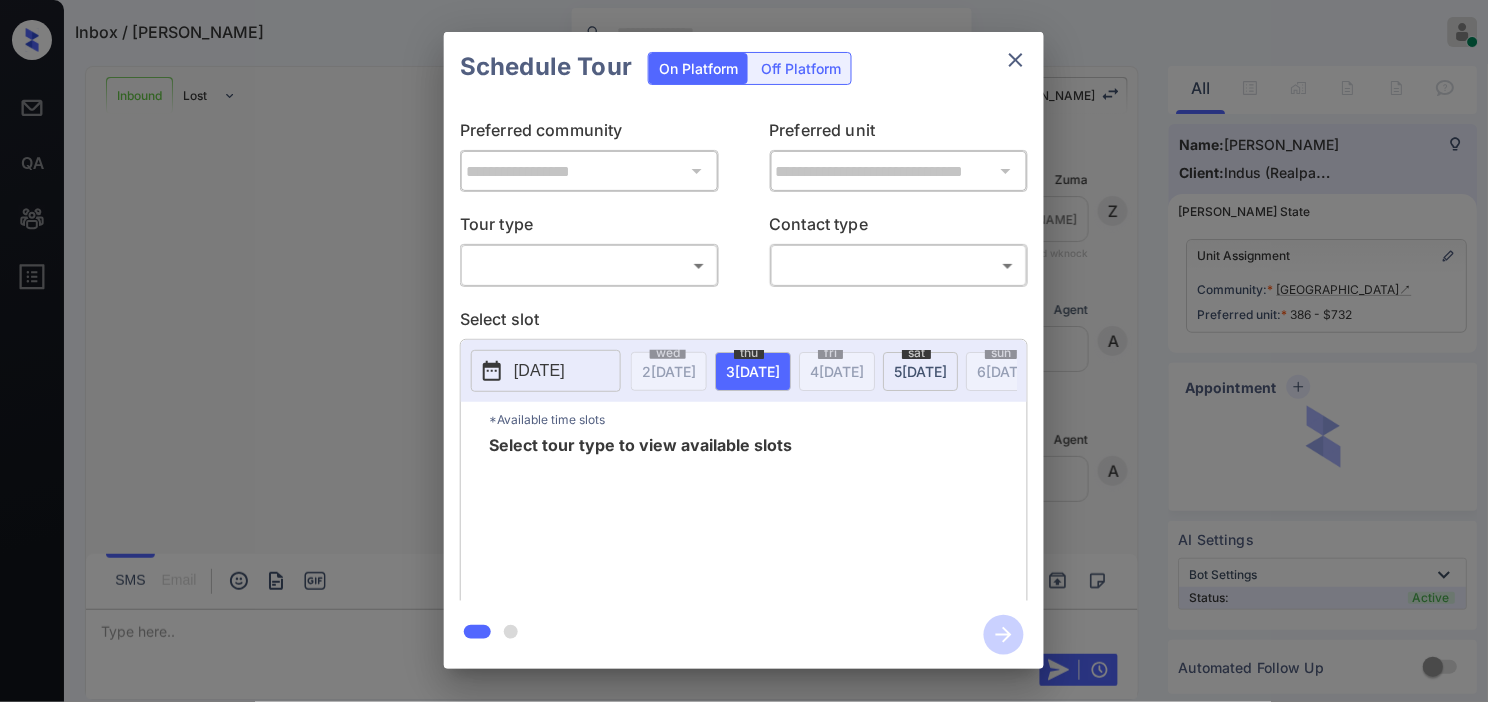 scroll, scrollTop: 1108, scrollLeft: 0, axis: vertical 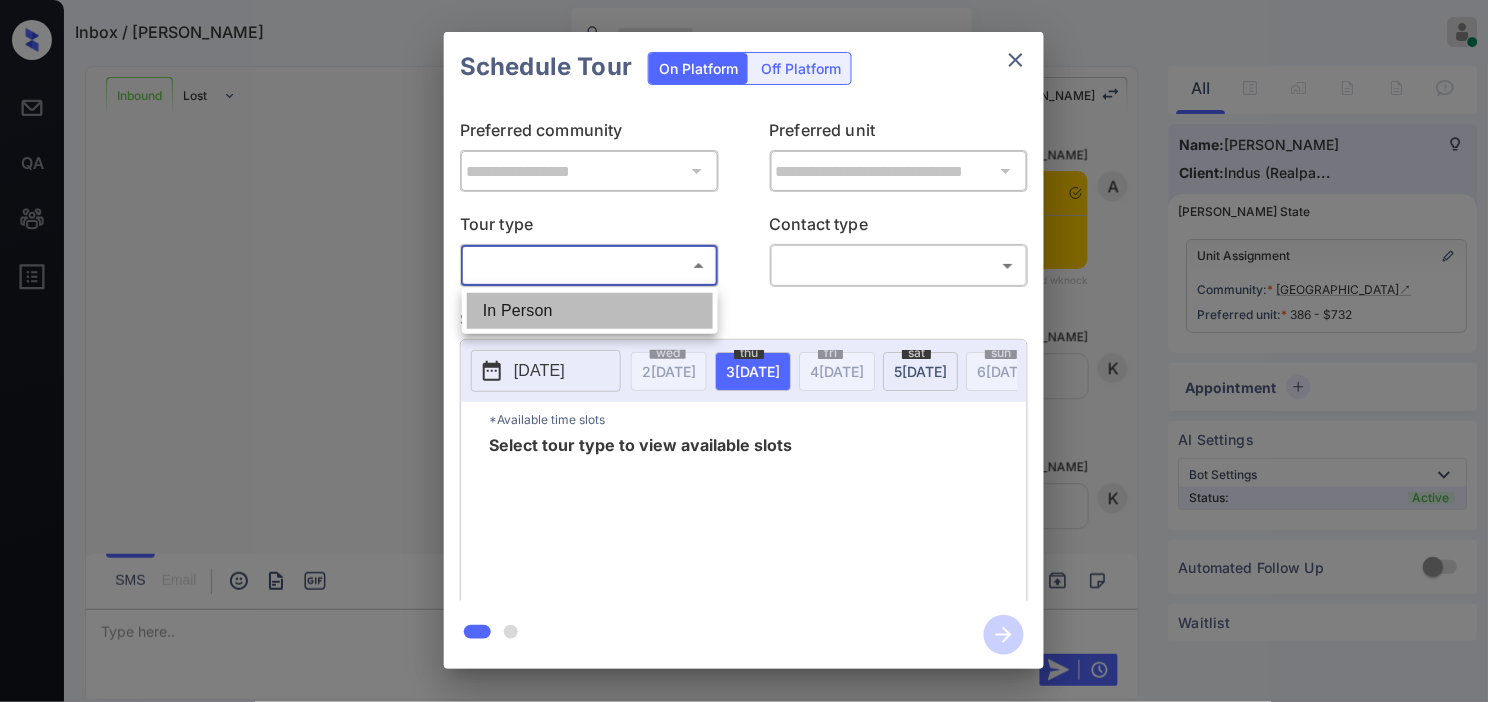 click on "In Person" at bounding box center [590, 311] 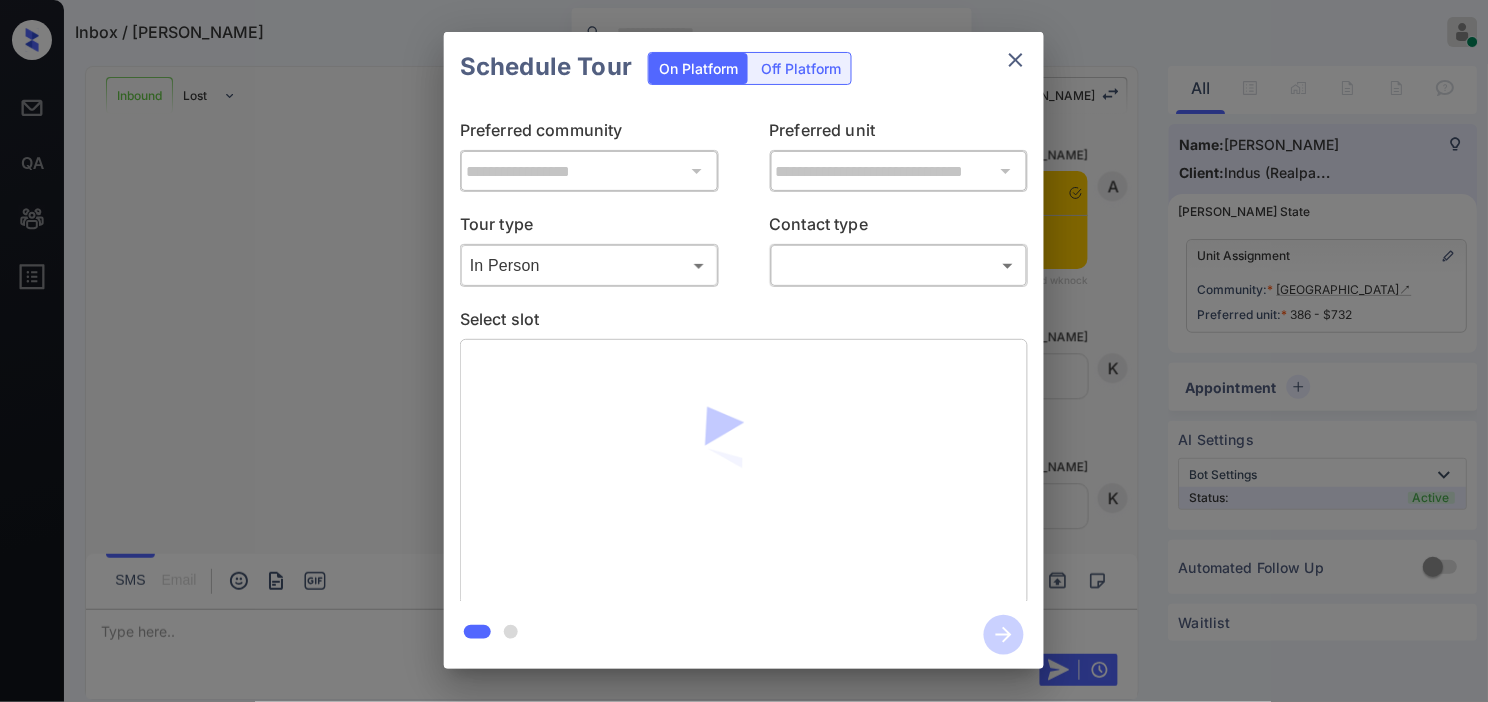 click on "Inbox / James Lenton Kristine Capara Online Set yourself   offline Set yourself   on break Profile Switch to  dark  mode Sign out Inbound Lost Lead Sentiment: Angry Upon sliding the acknowledgement:  Lead will move to lost stage. * ​ SMS and call option will be set to opt out. AFM will be turned off for the lead. Kelsey New Message Zuma Lead transferred to leasing agent: kelsey Jul 02, 2025 03:18 am  Sync'd w  knock Z New Message Agent Lead created via webhook in Inbound stage. Jul 02, 2025 03:18 am A New Message Agent AFM Request sent to Kelsey. Jul 02, 2025 03:18 am A New Message Agent Notes Note: Structured Note:
Move In Date: 2025-08-01
Jul 02, 2025 03:18 am A New Message Kelsey Lead Details Updated
Move In Date:  1-8-2025
Jul 02, 2025 03:18 am K New Message Kelsey Jul 02, 2025 03:19 am   | SmarterAFMV2Sms  Sync'd w  knock K New Message Kelsey Lead archived by Kelsey! Jul 02, 2025 03:19 am K New Message Ajay Kumar Call Log Notes Note: phone call 1 : no answer Jul 02, 2025 06:39 am  Sync'd w  A K" at bounding box center (744, 351) 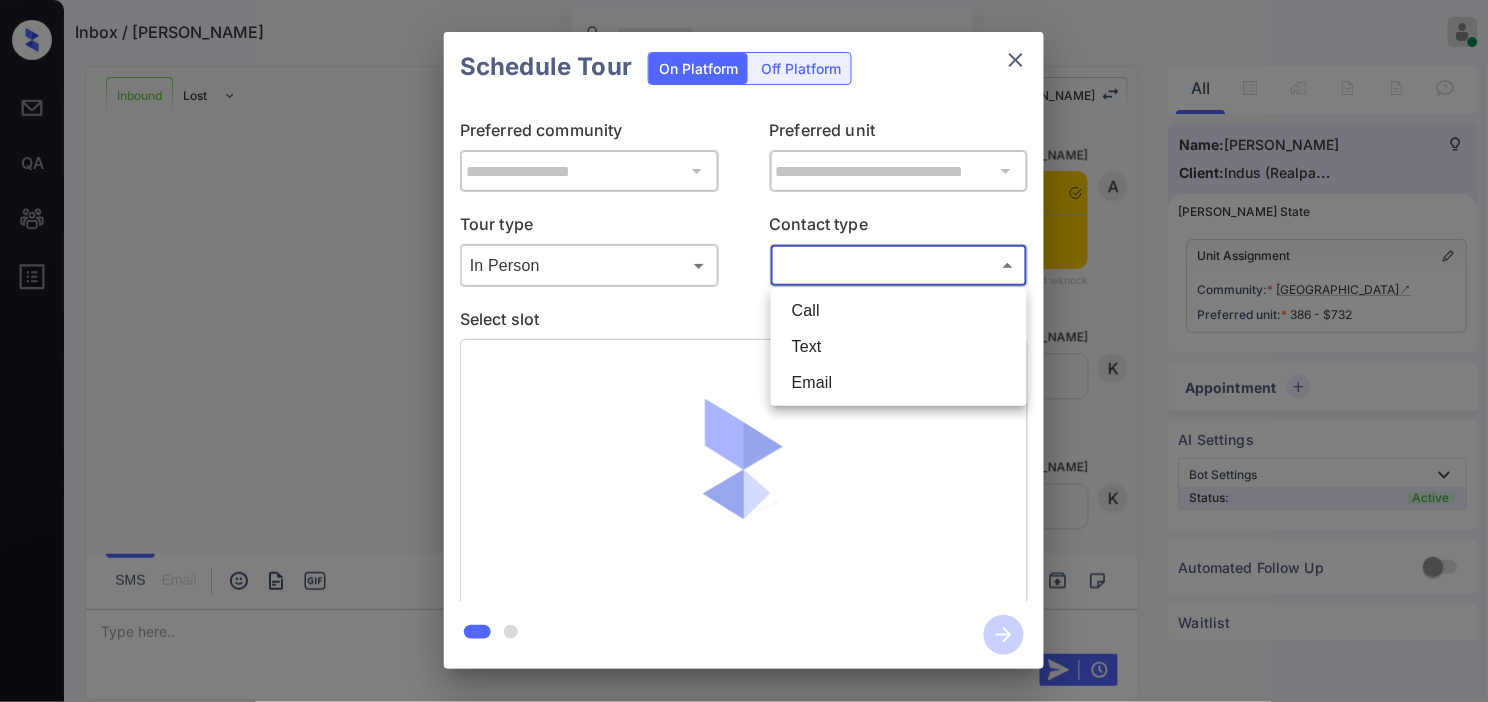 click on "Text" at bounding box center (899, 347) 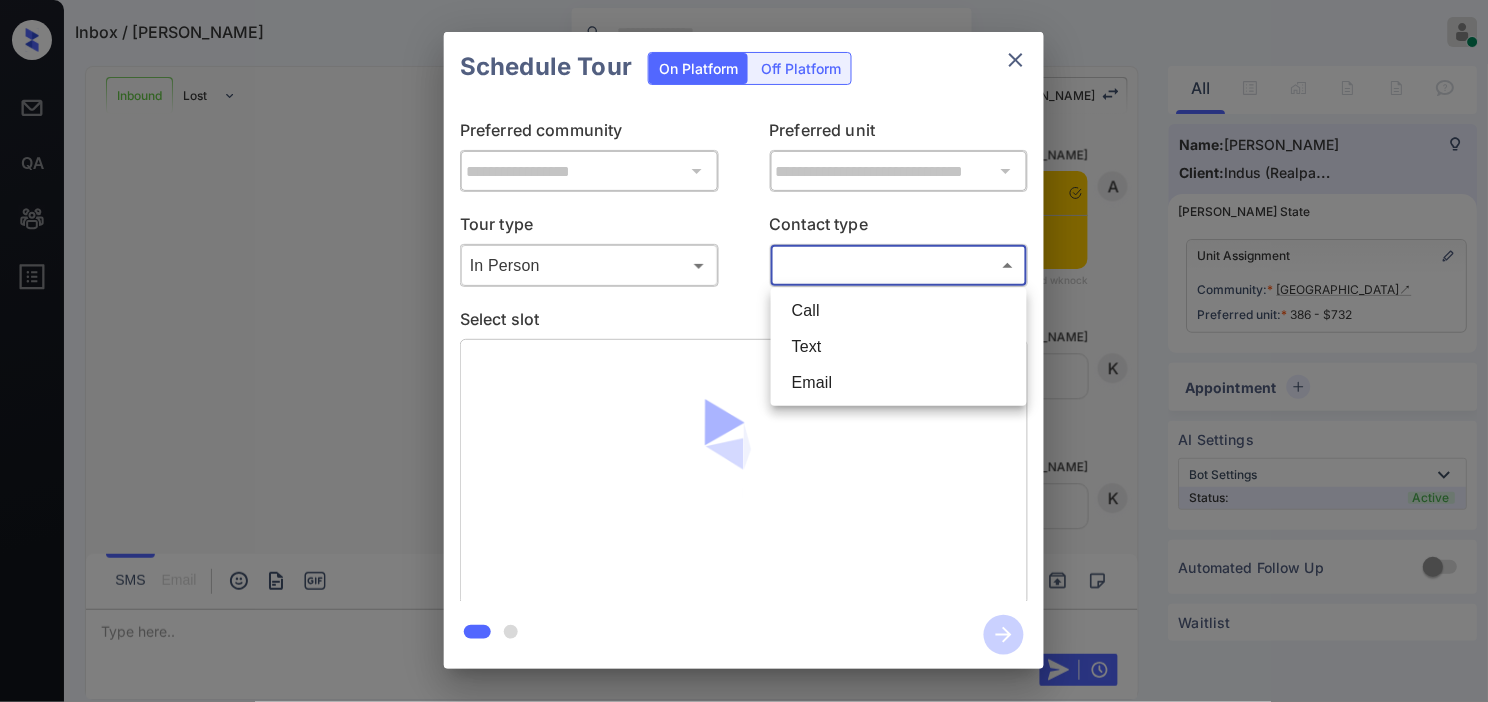 type on "****" 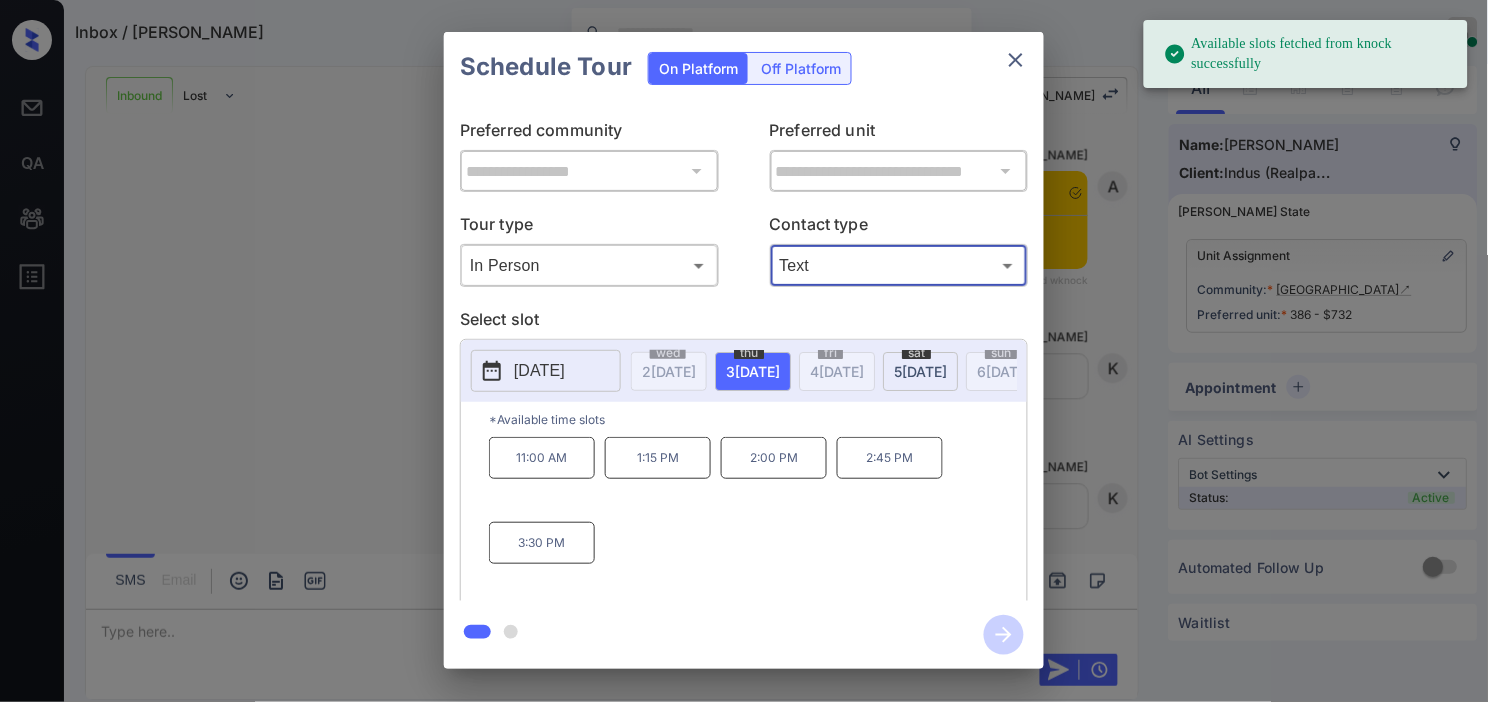 click on "[DATE]" at bounding box center (539, 371) 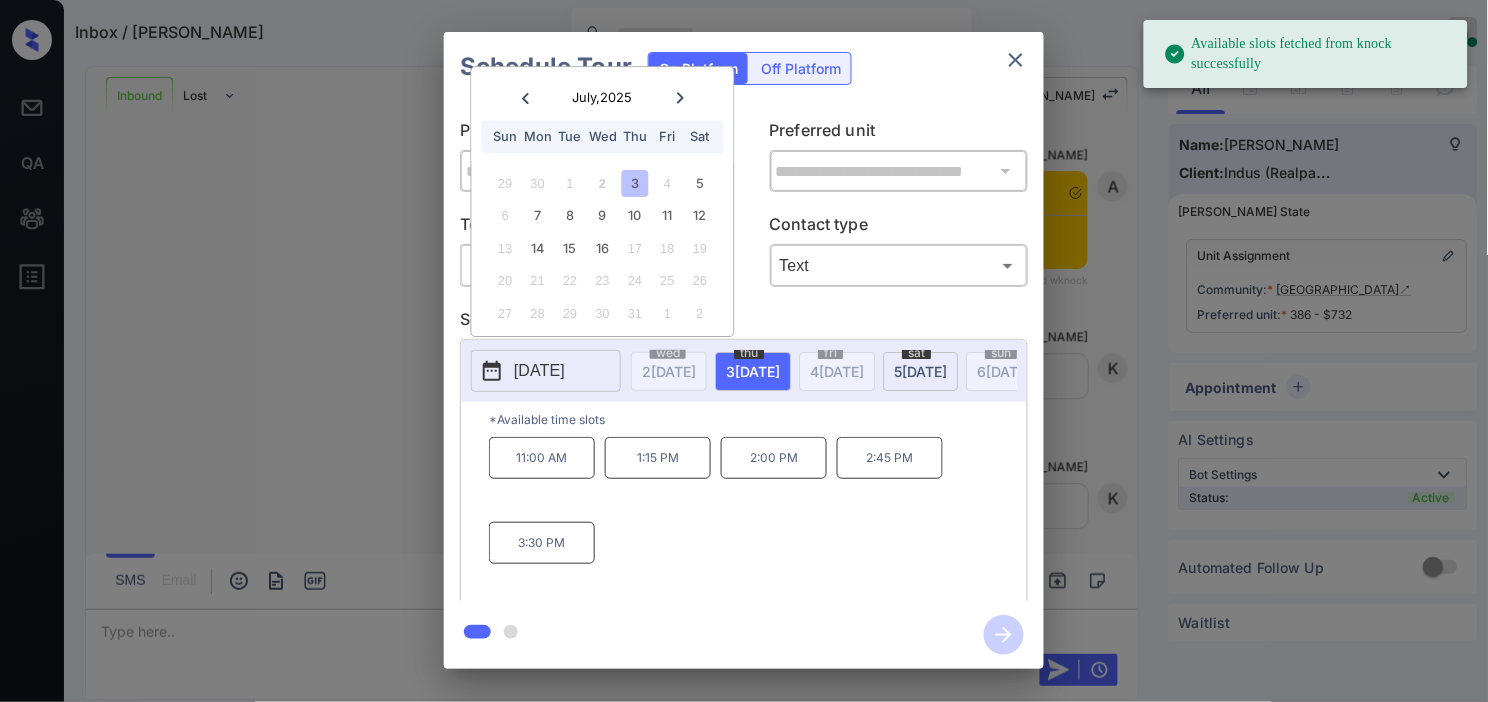 click on "29 30 1 2 3 4 5" at bounding box center [602, 183] 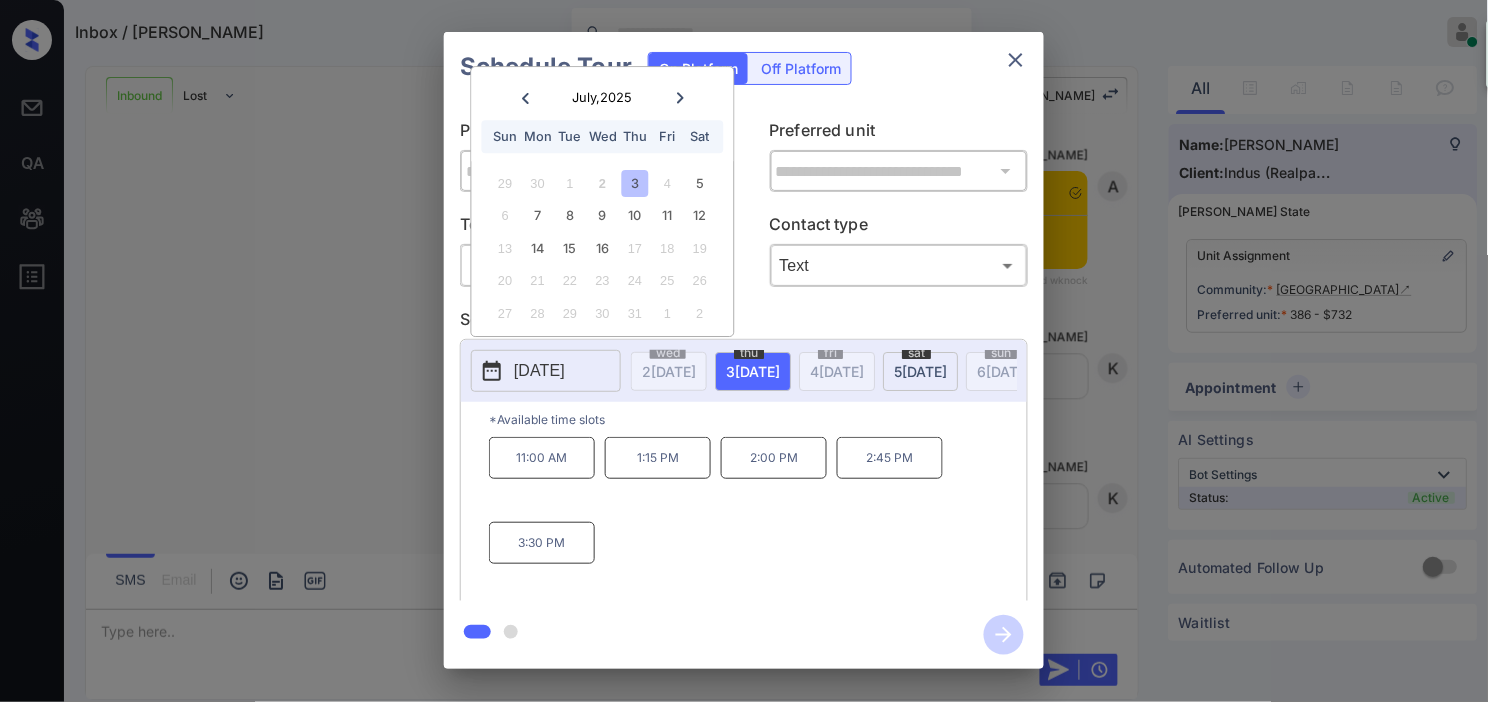 click on "July ,  2025 Sun Mon Tue Wed Thu Fri Sat 29 30 1 2 3 4 5 6 7 8 9 10 11 12 13 14 15 16 17 18 19 20 21 22 23 24 25 26 27 28 29 30 31 1 2" at bounding box center [603, 201] 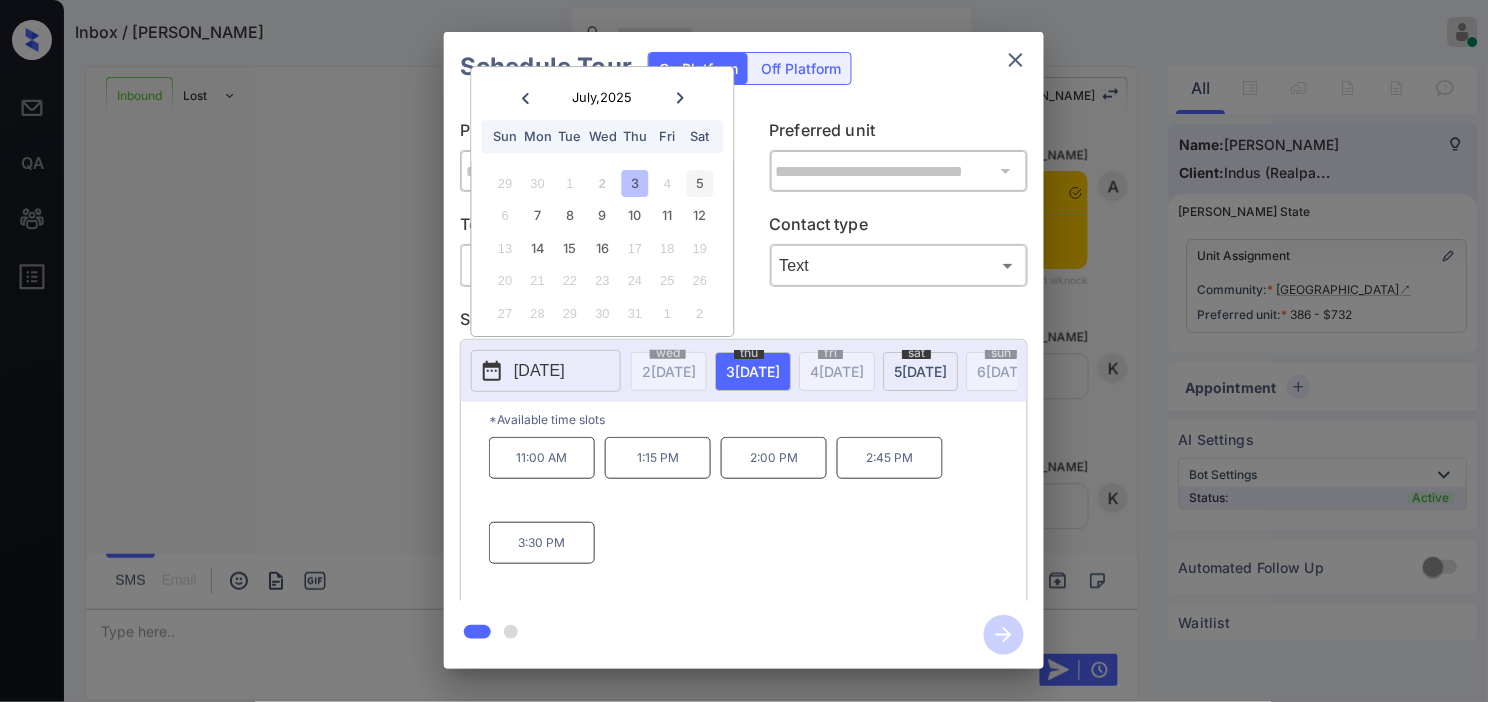 click on "5" at bounding box center [699, 183] 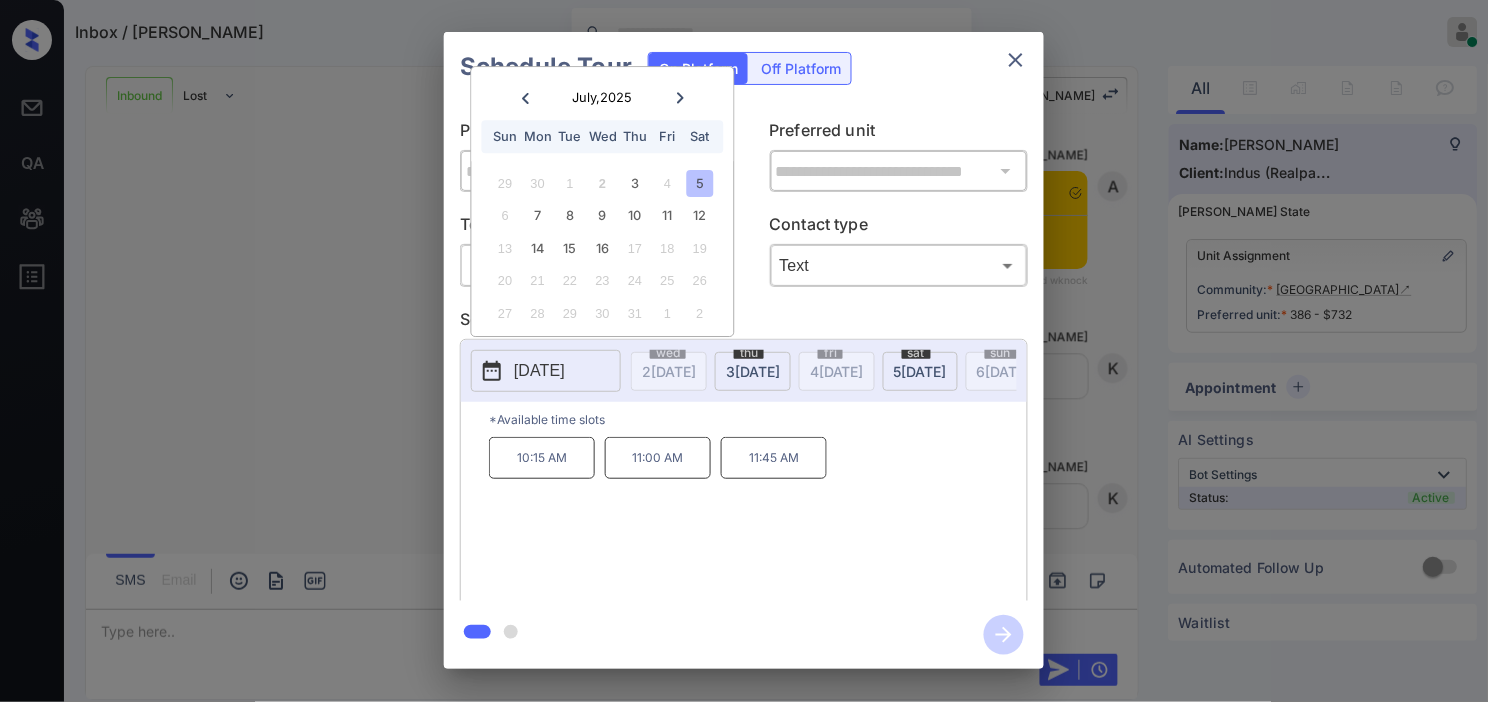 click on "11:45 AM" at bounding box center (774, 458) 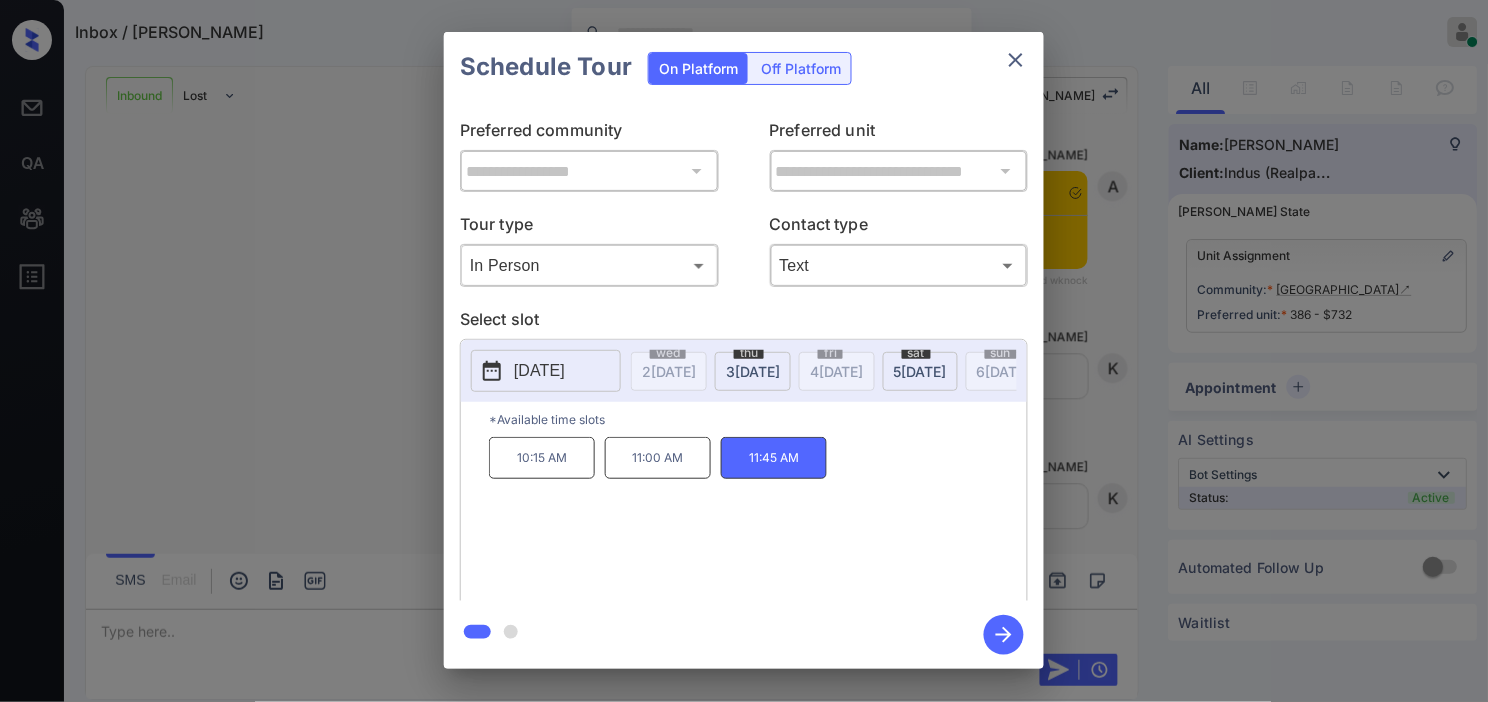 click on "11:45 AM" at bounding box center [774, 458] 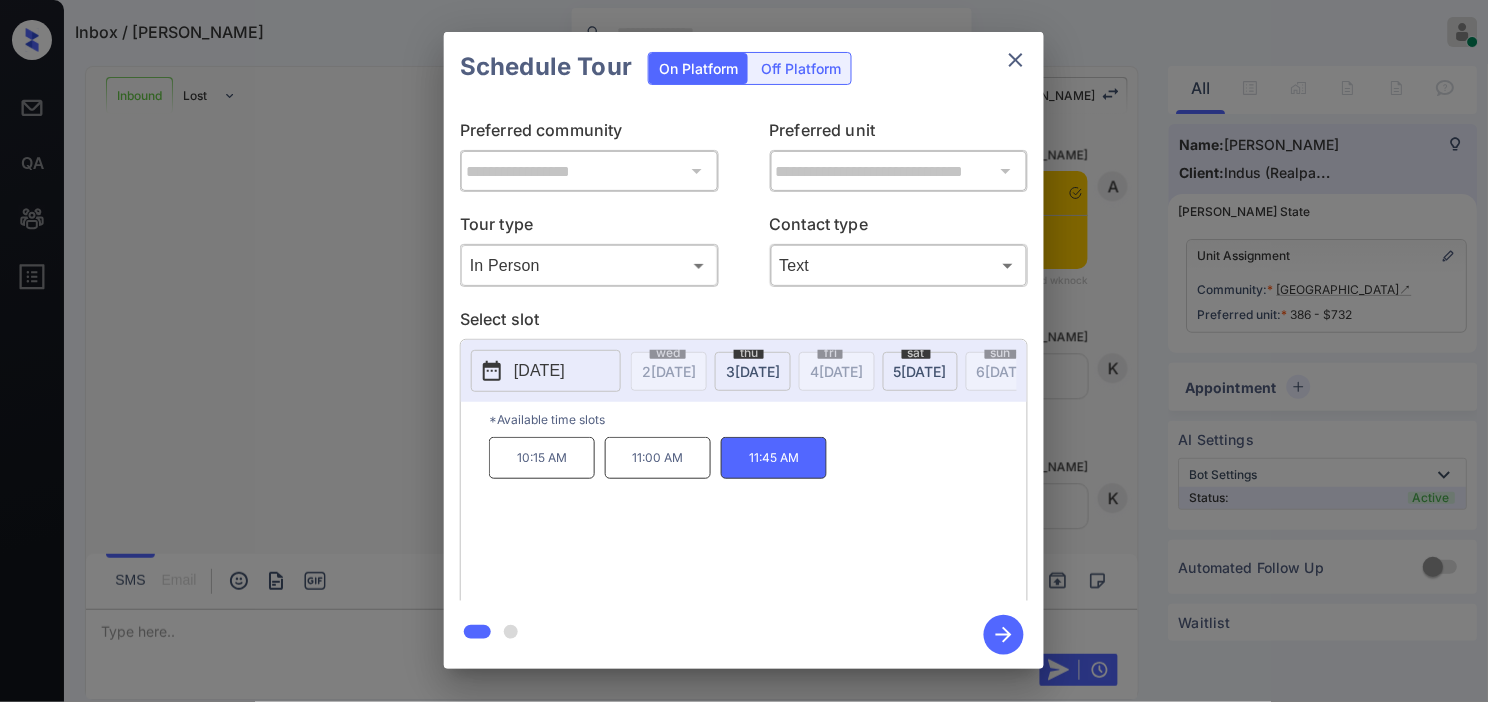 click 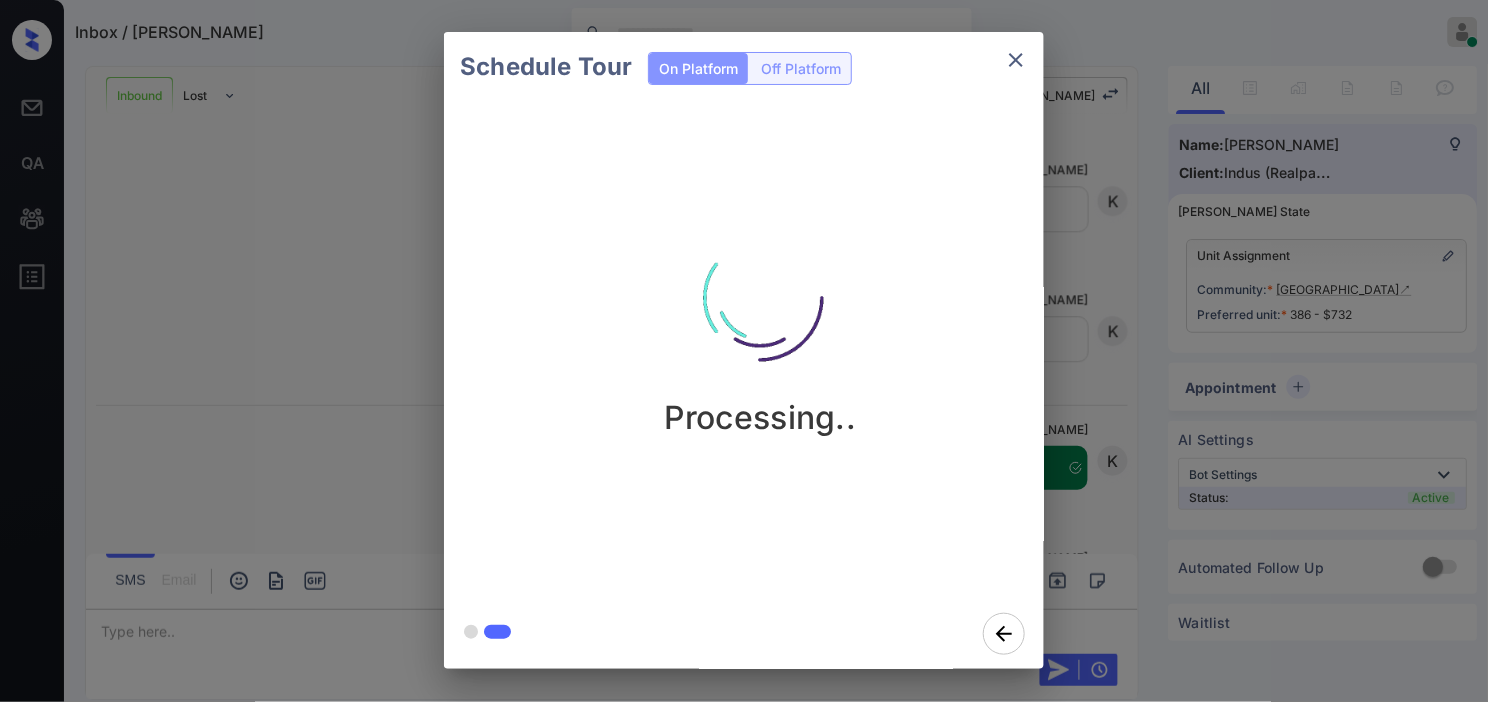 scroll, scrollTop: 1372, scrollLeft: 0, axis: vertical 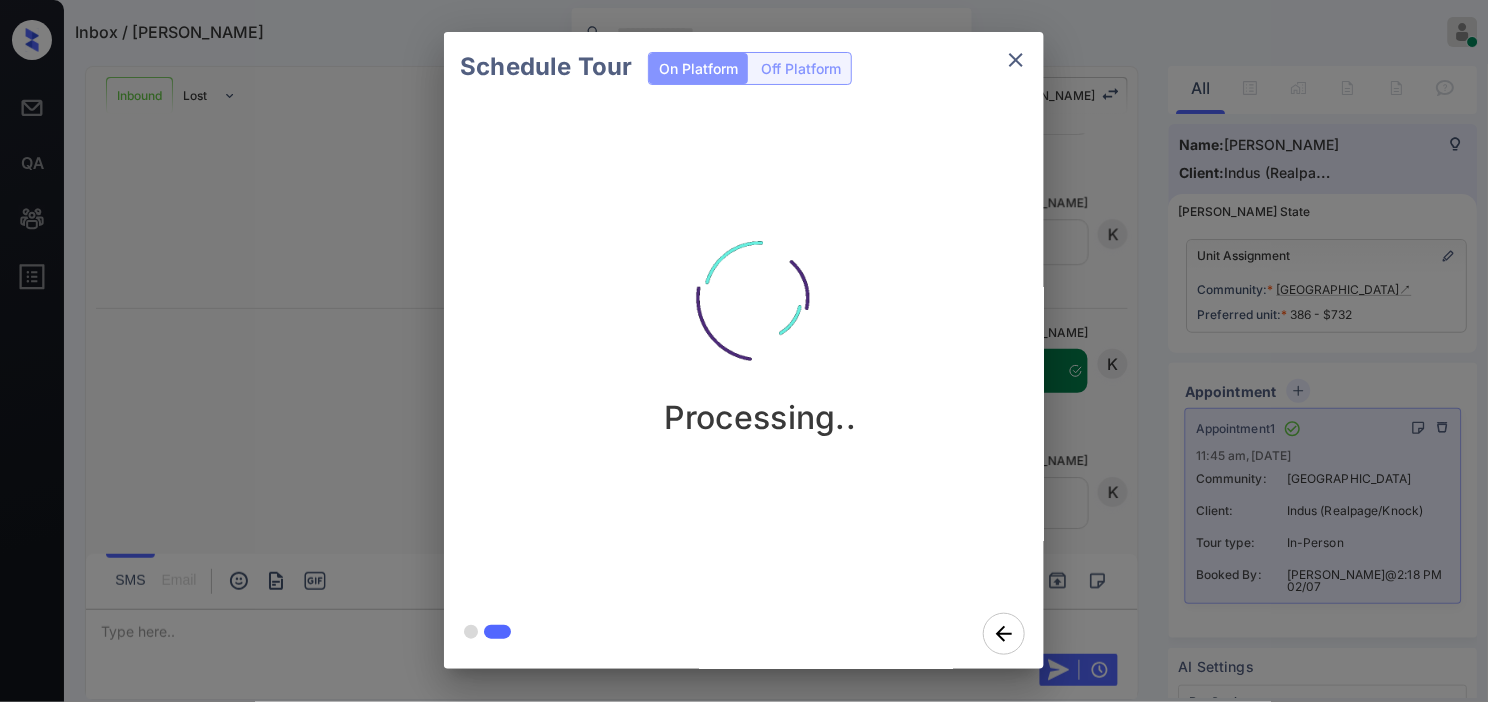click on "Schedule Tour On Platform Off Platform Processing.." at bounding box center [744, 350] 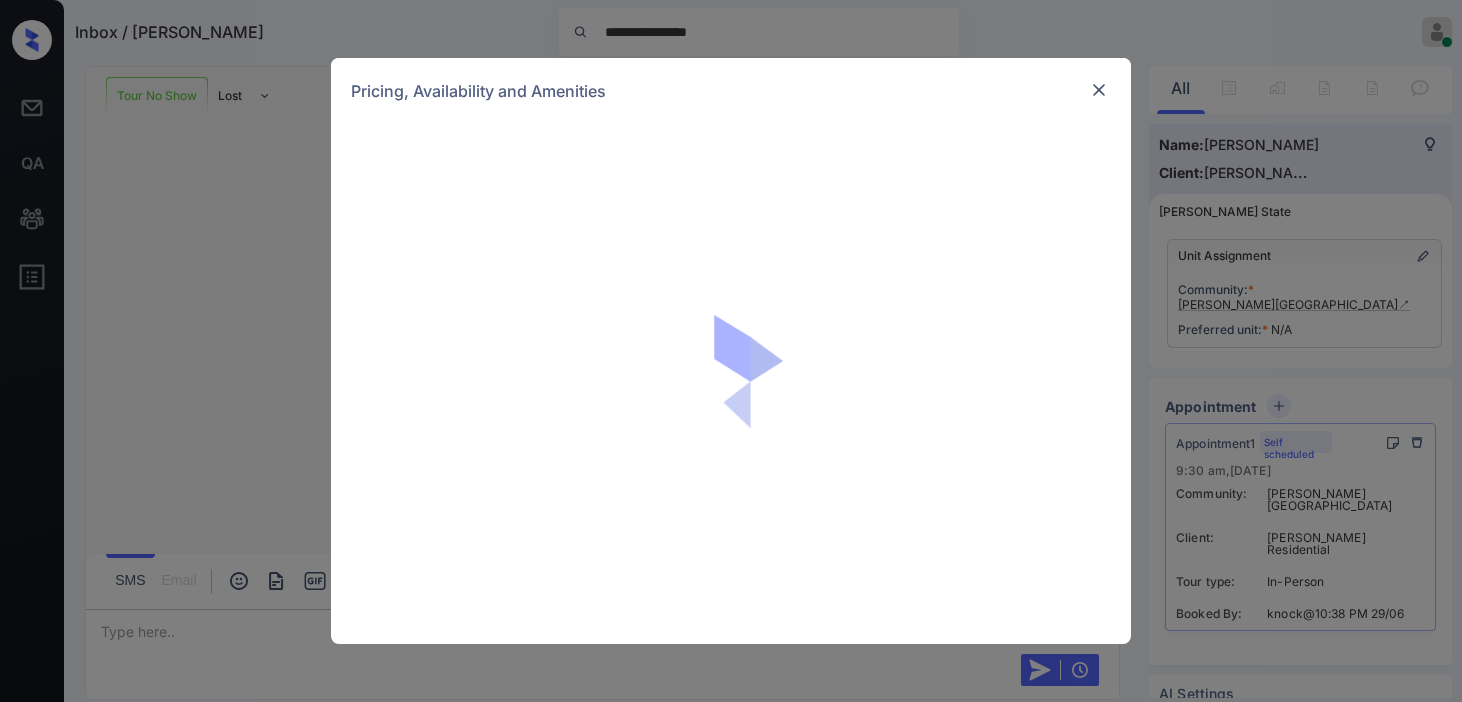 scroll, scrollTop: 0, scrollLeft: 0, axis: both 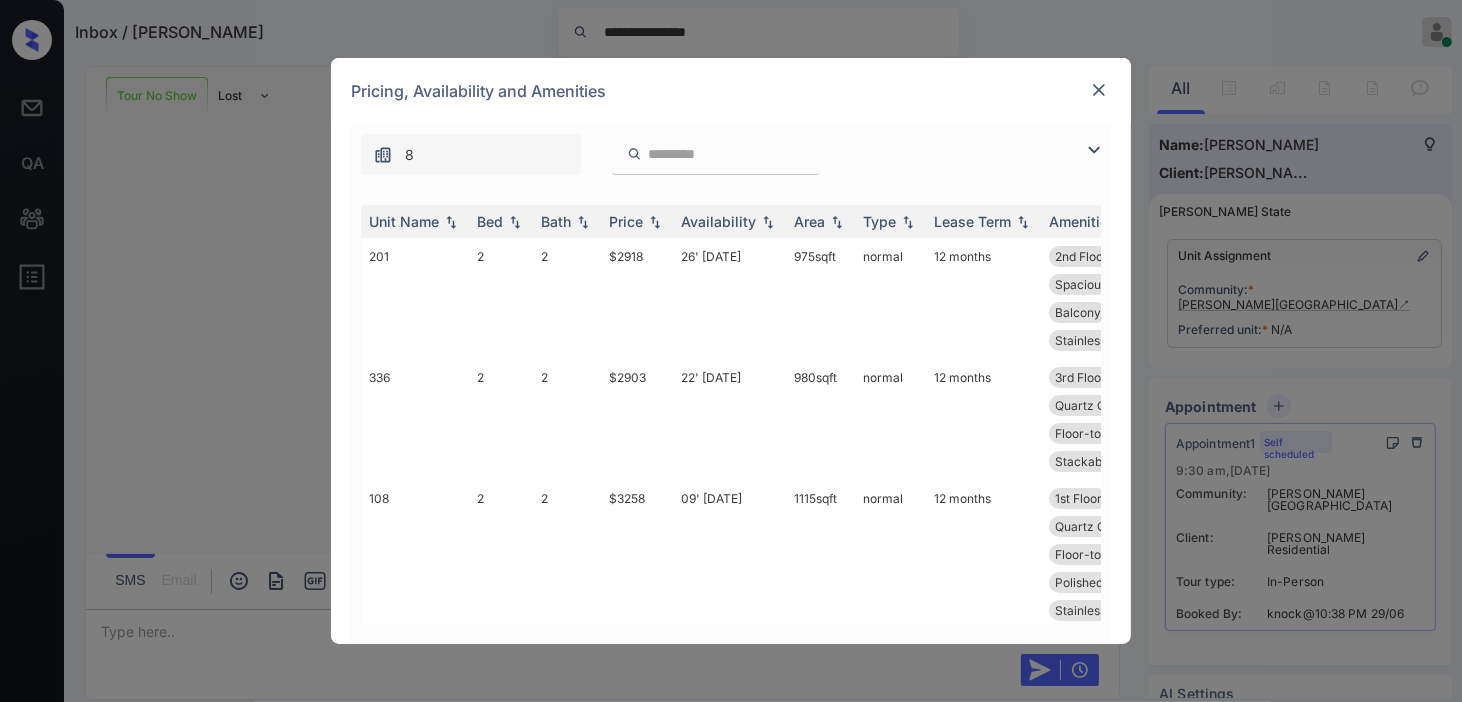 click at bounding box center [1099, 90] 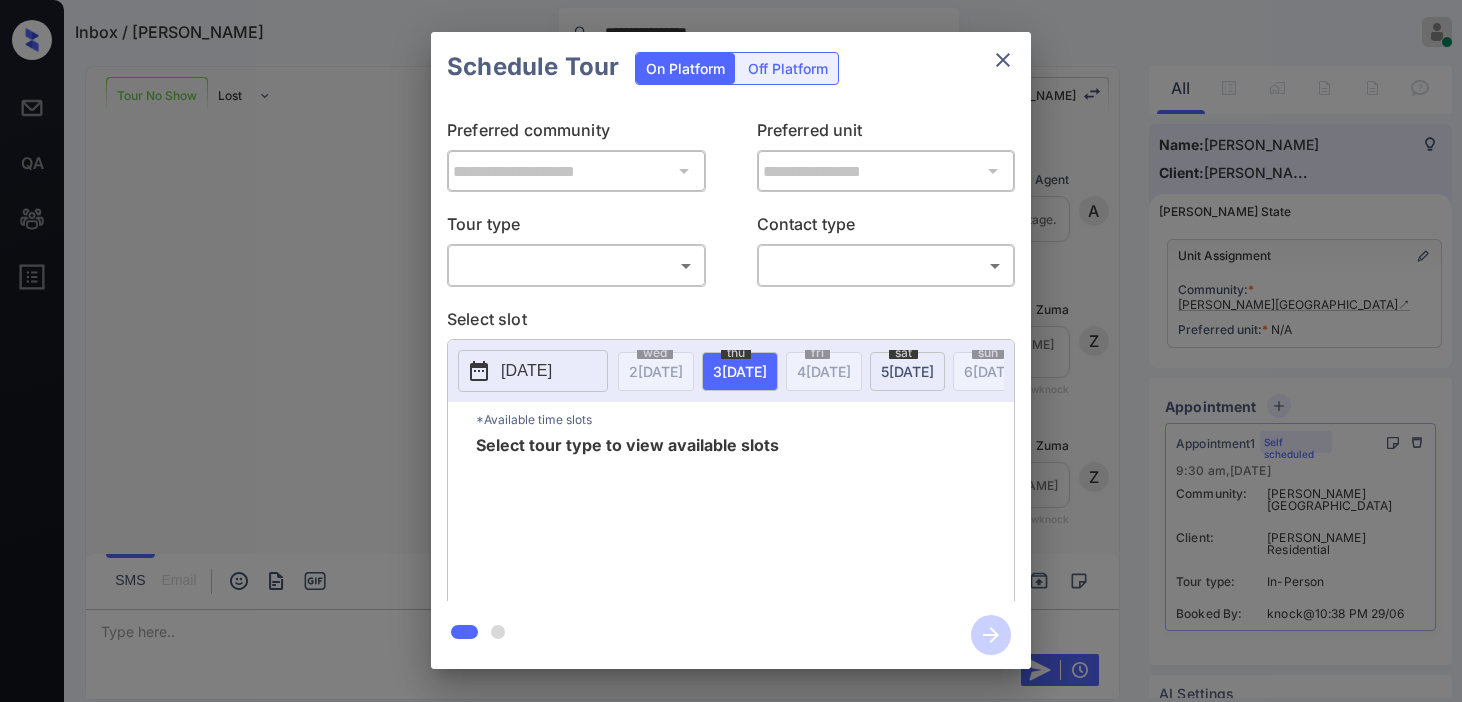 click on "**********" at bounding box center [731, 351] 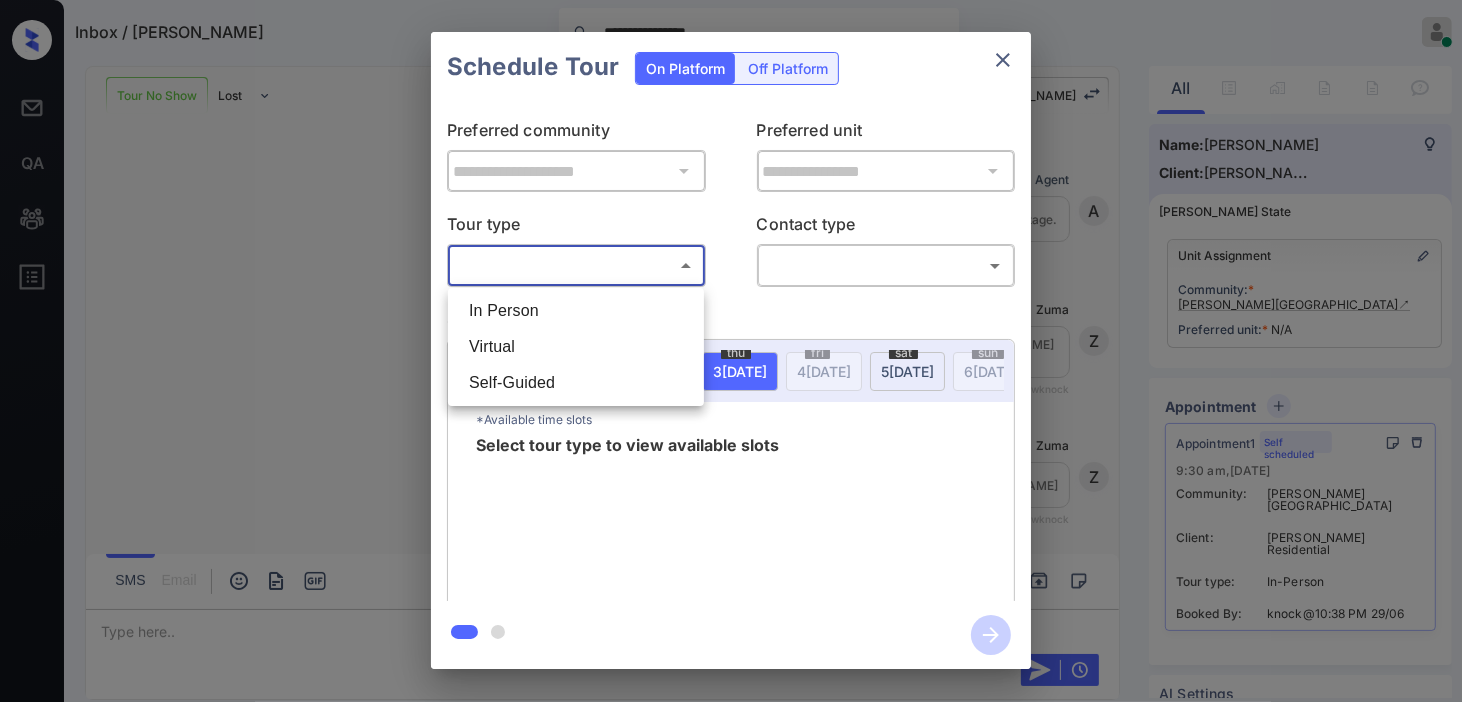 scroll, scrollTop: 1485, scrollLeft: 0, axis: vertical 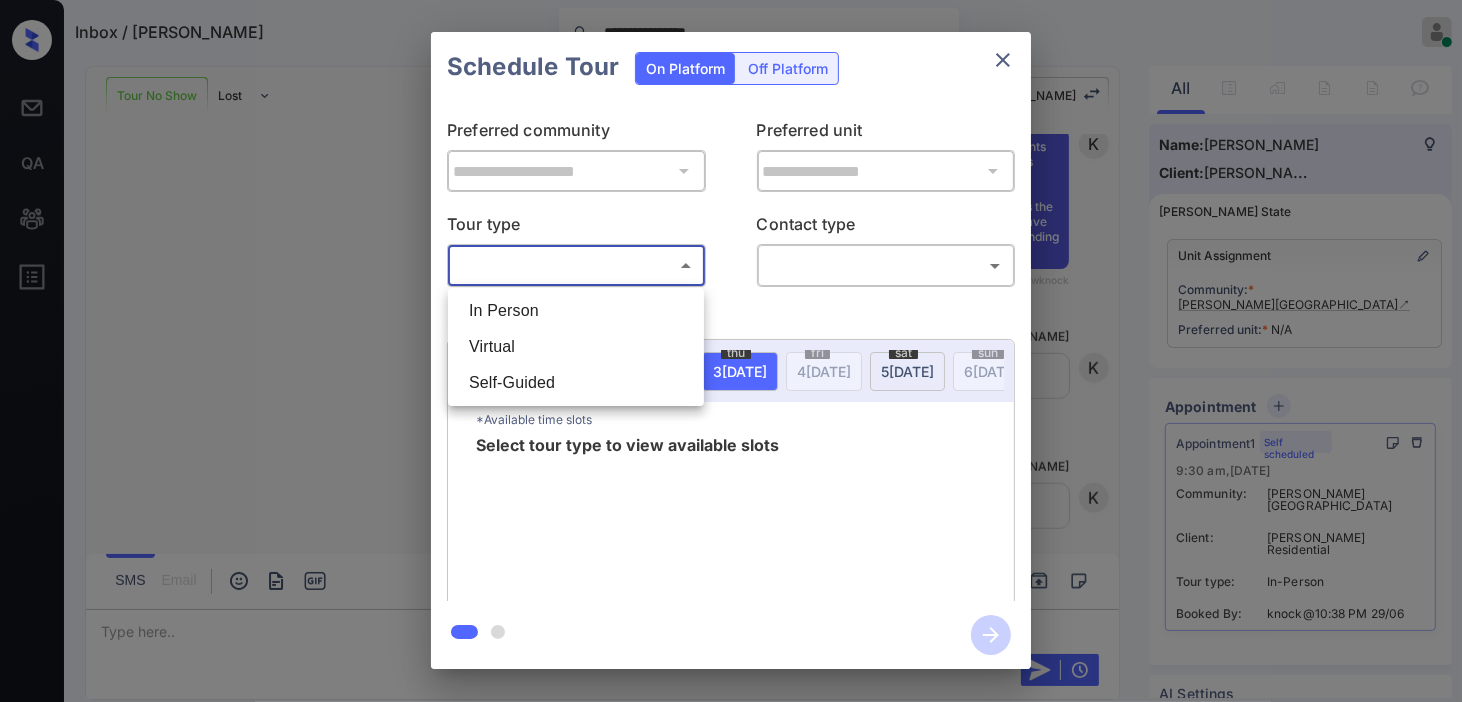 click on "In Person" at bounding box center [576, 311] 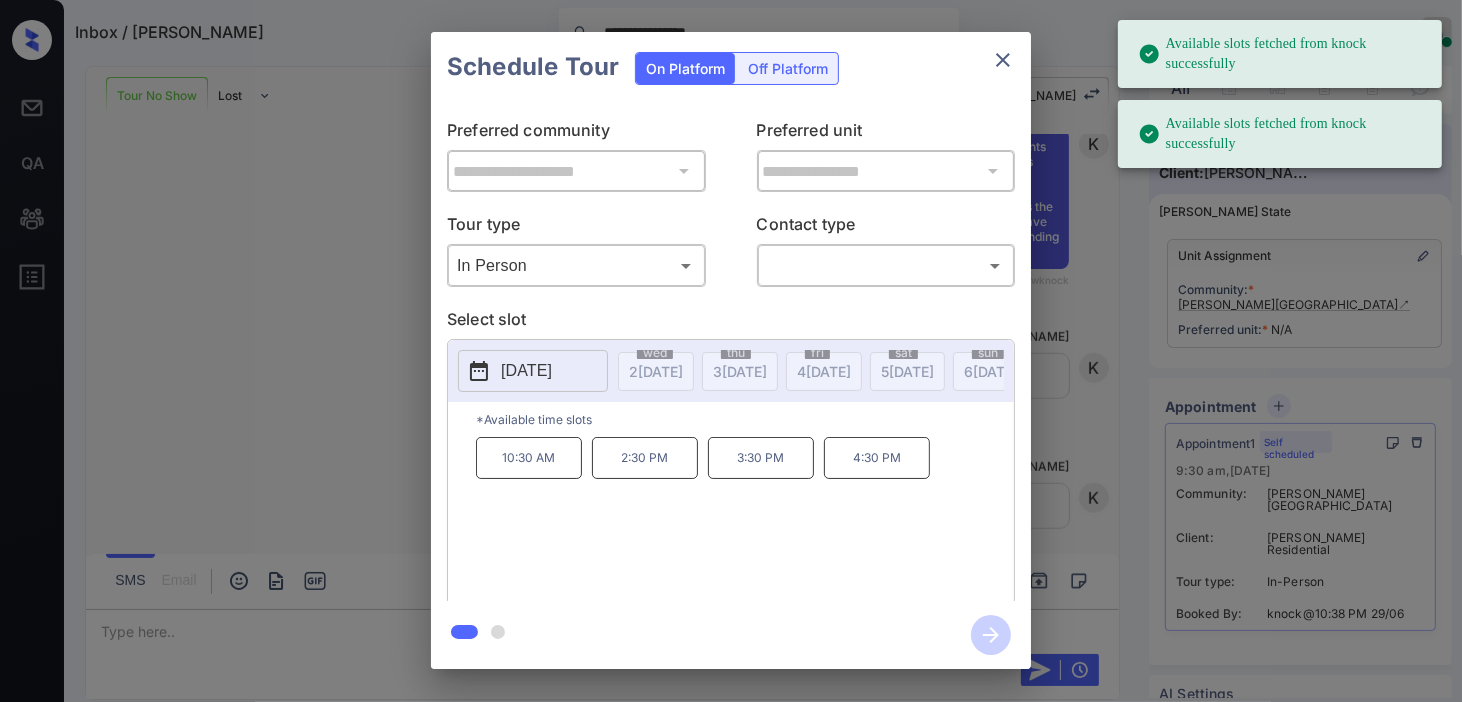 click on "2025-07-07" at bounding box center (526, 371) 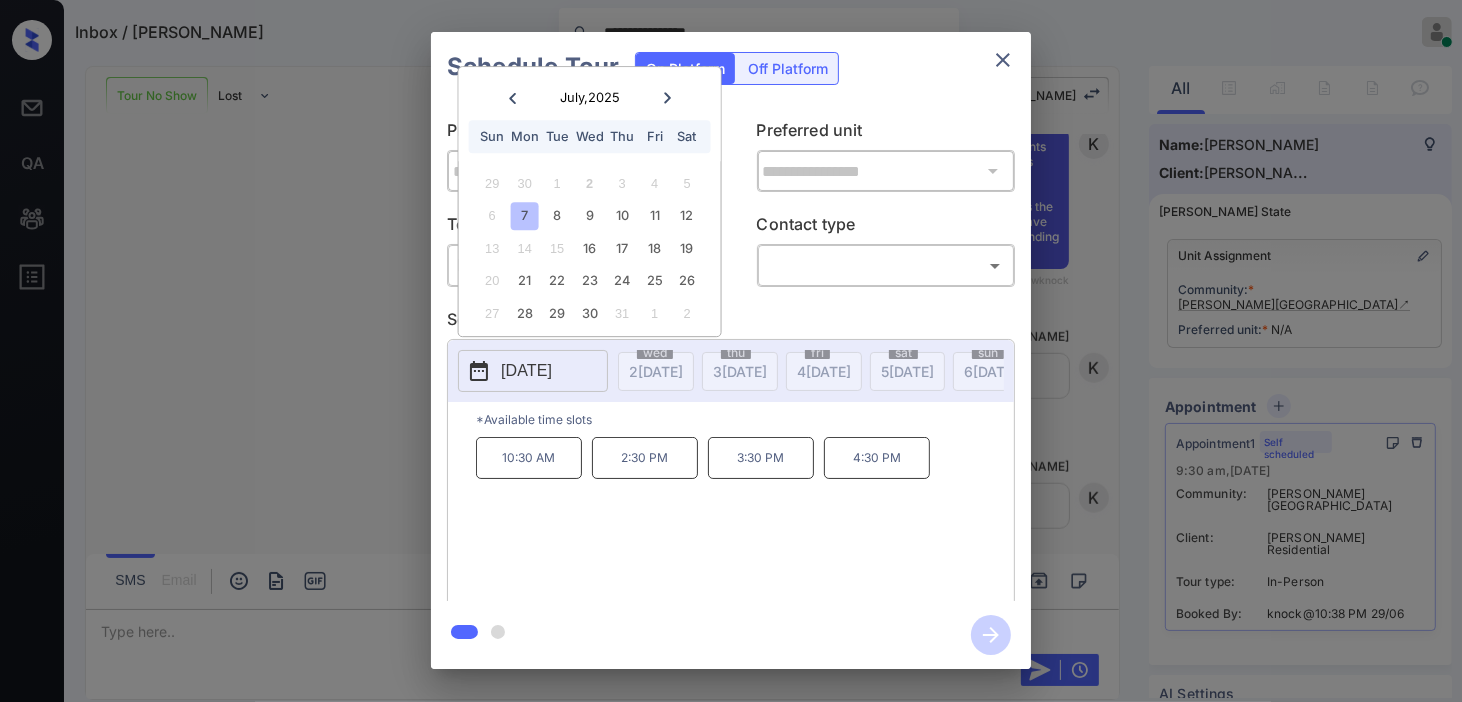click on "**********" at bounding box center (731, 350) 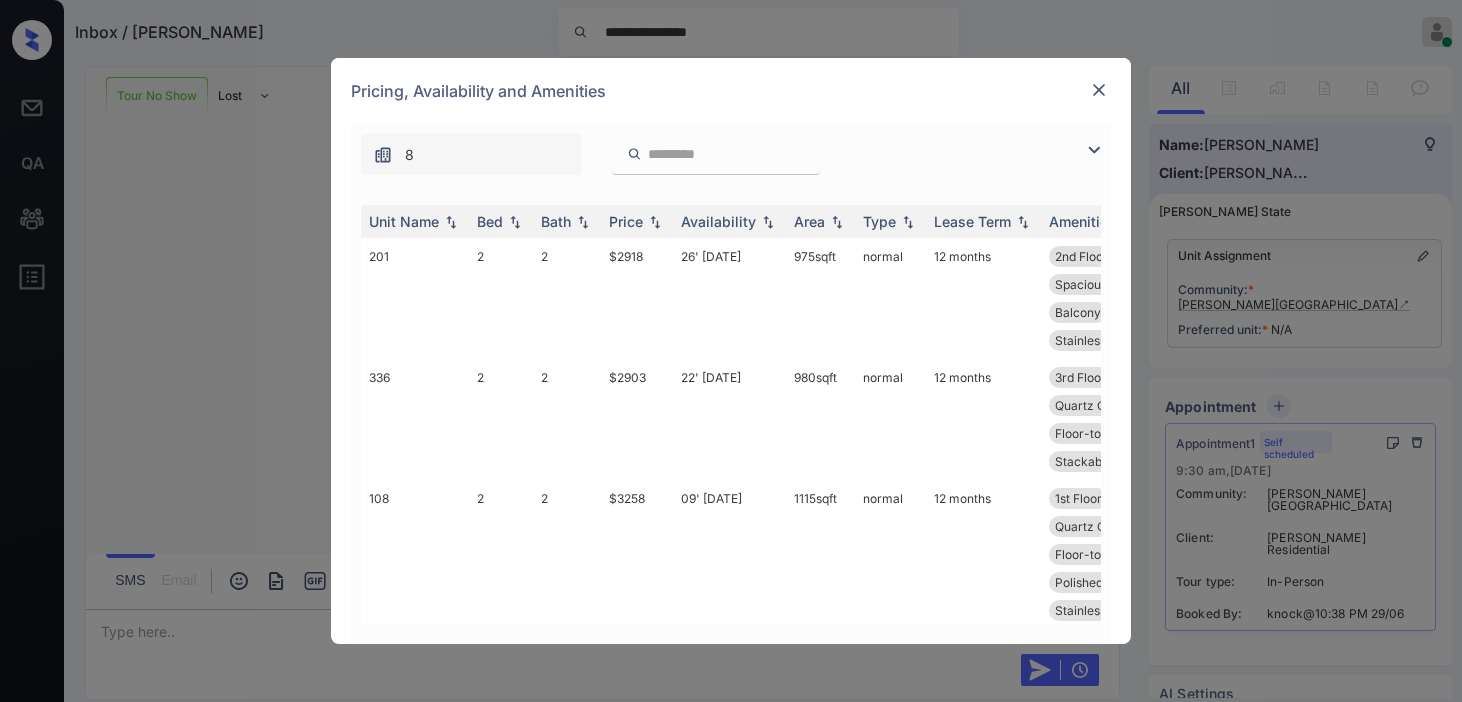 scroll, scrollTop: 0, scrollLeft: 0, axis: both 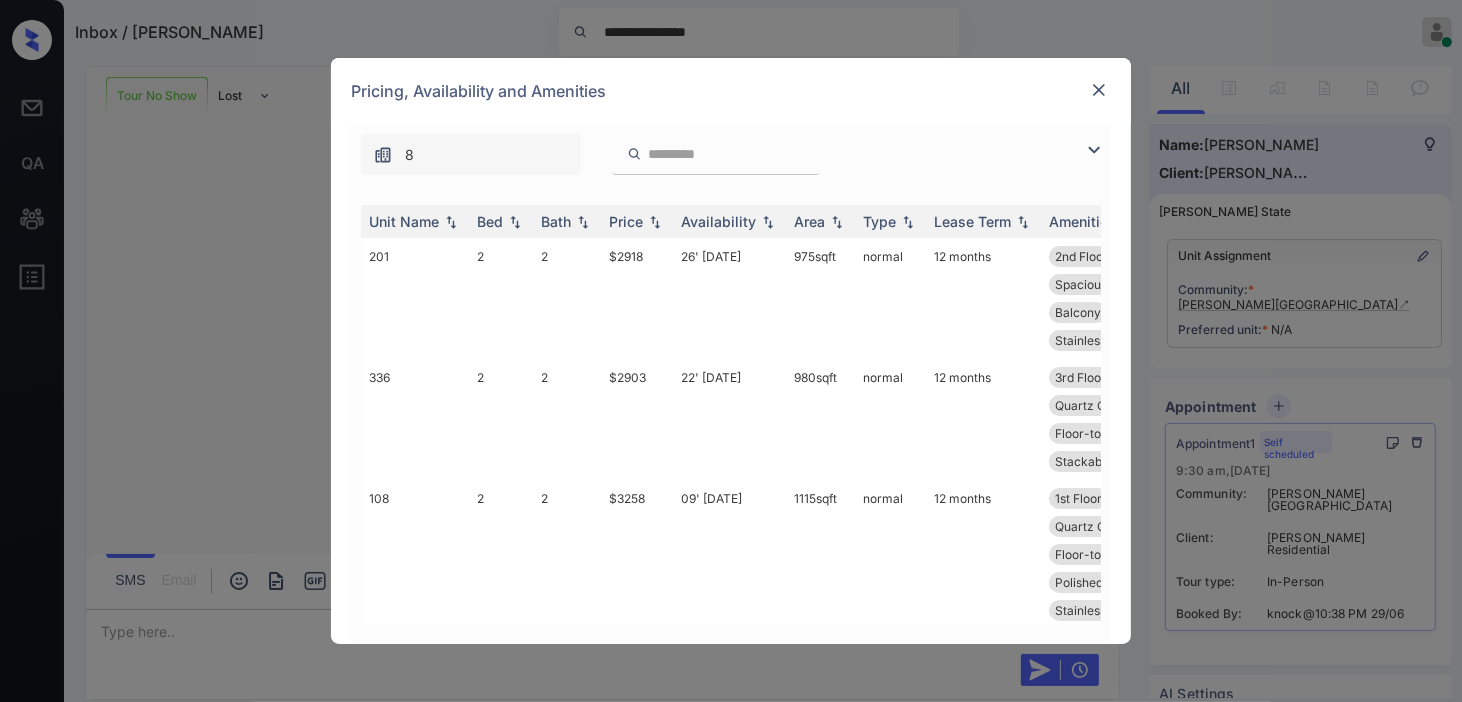 click at bounding box center (1099, 150) 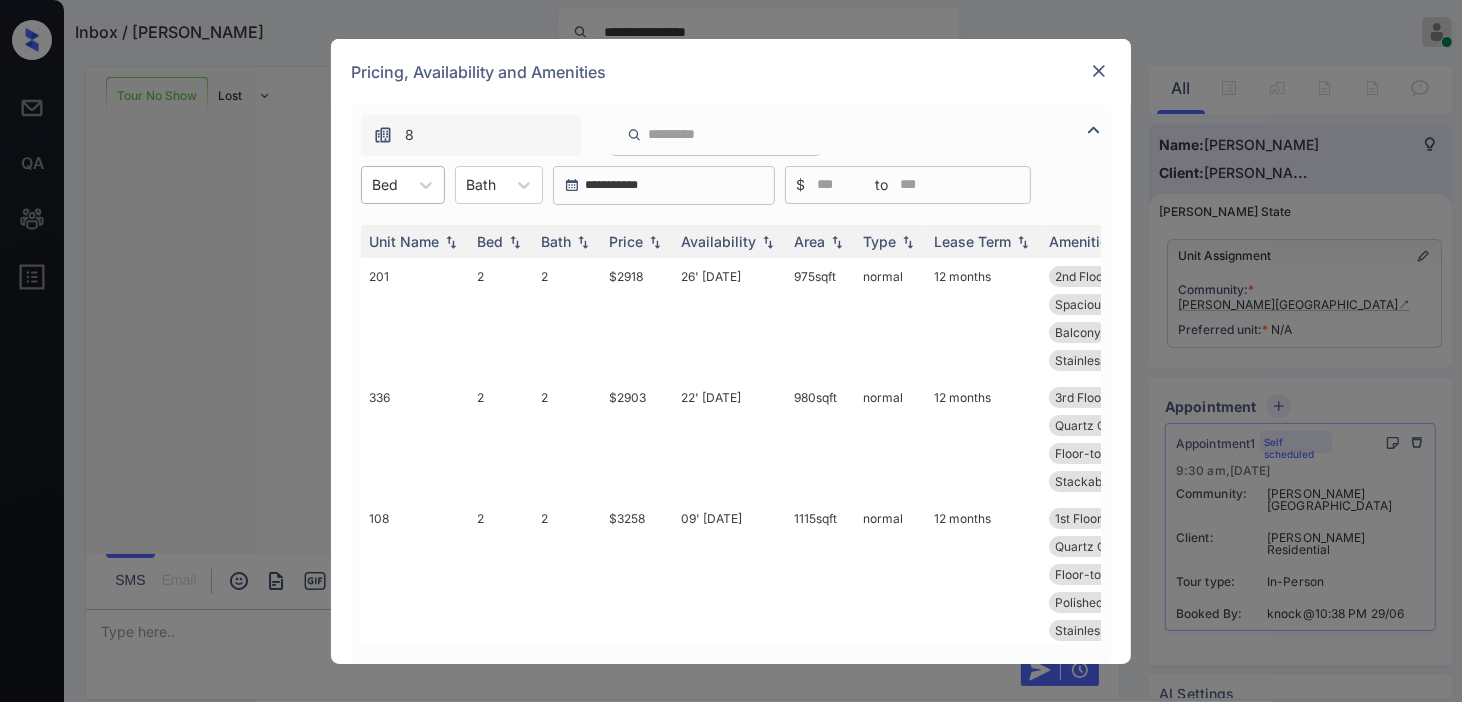 click on "Bed" at bounding box center (385, 184) 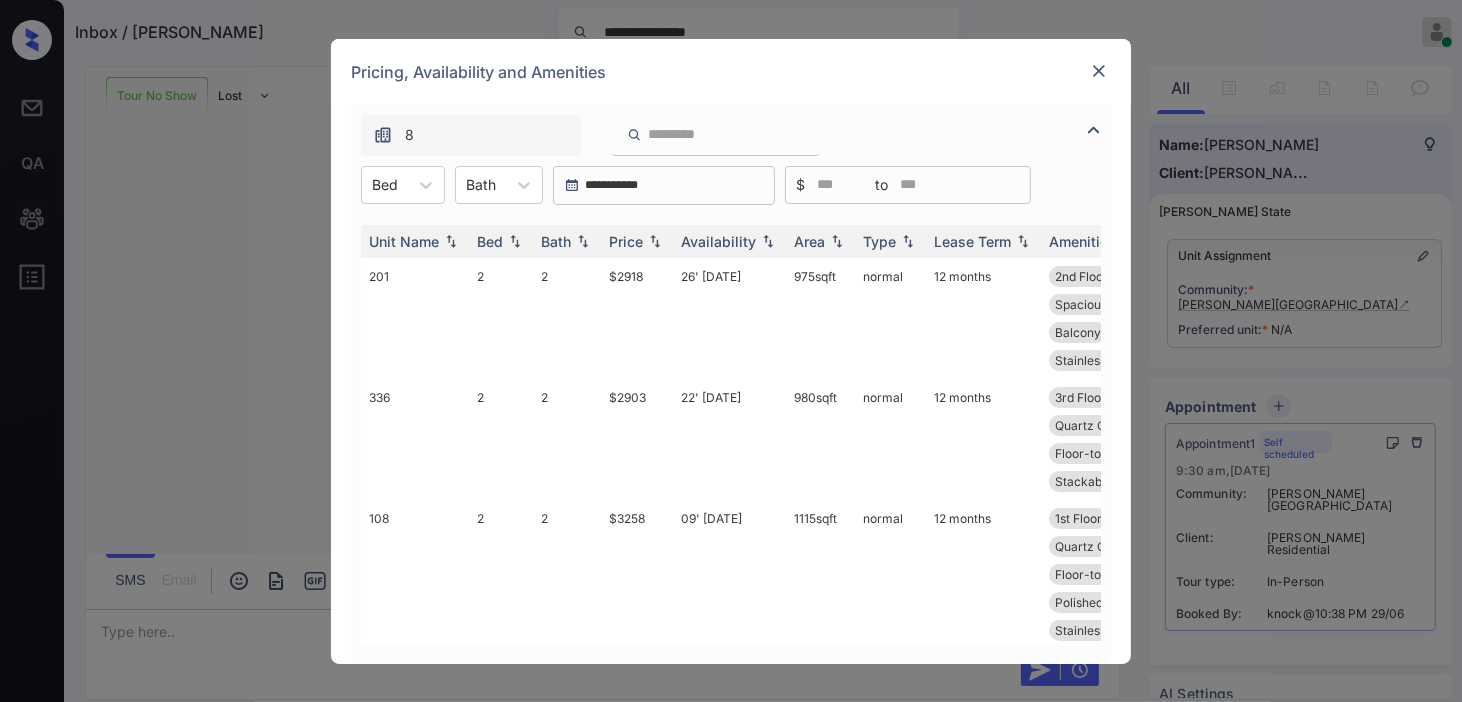click at bounding box center (1099, 71) 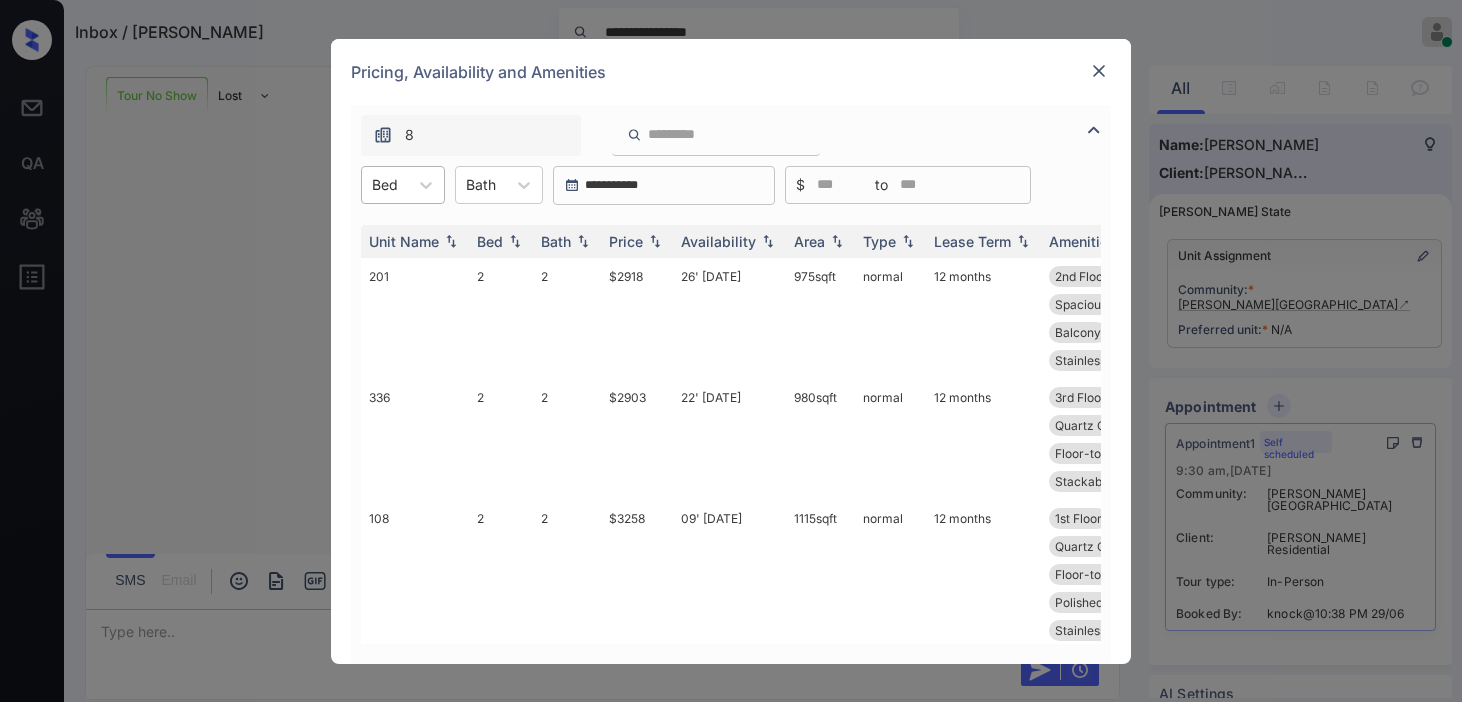 scroll, scrollTop: 0, scrollLeft: 0, axis: both 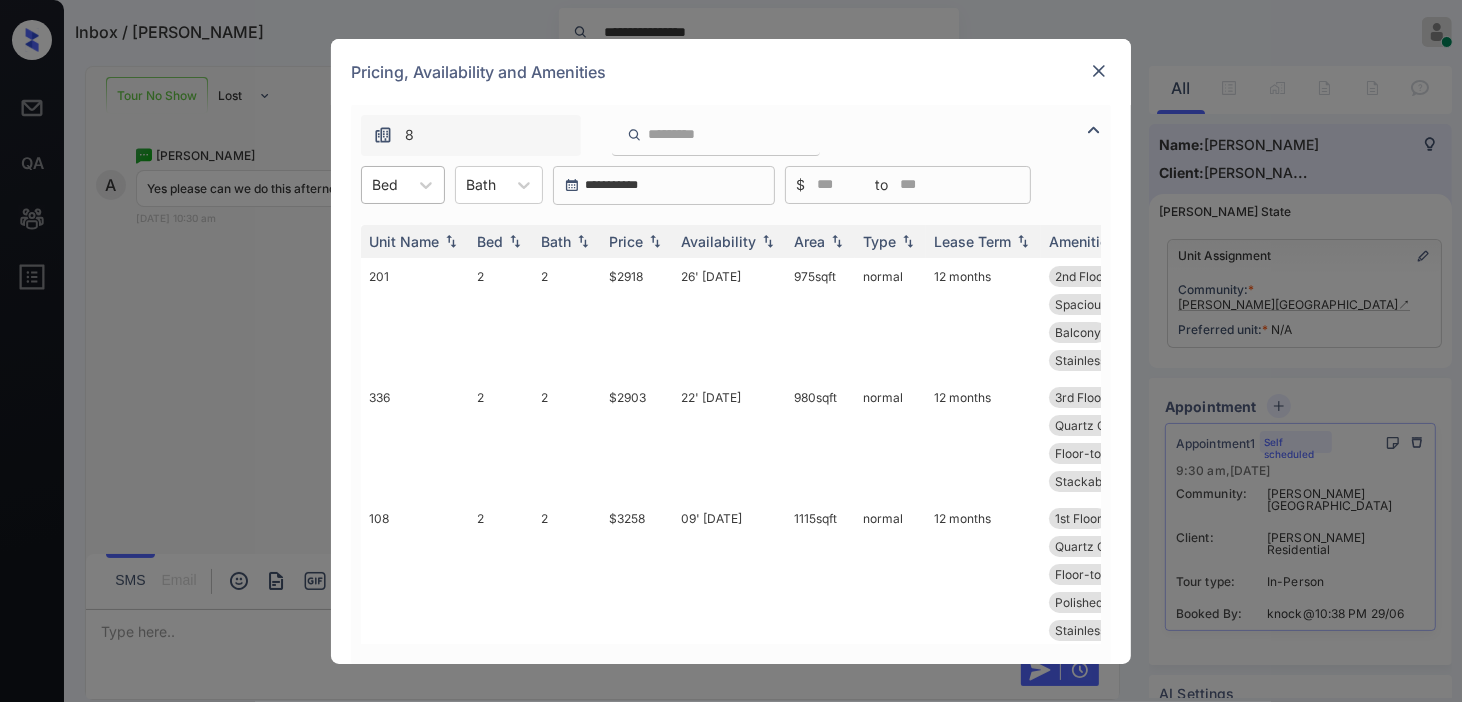 click on "Bed" at bounding box center [385, 184] 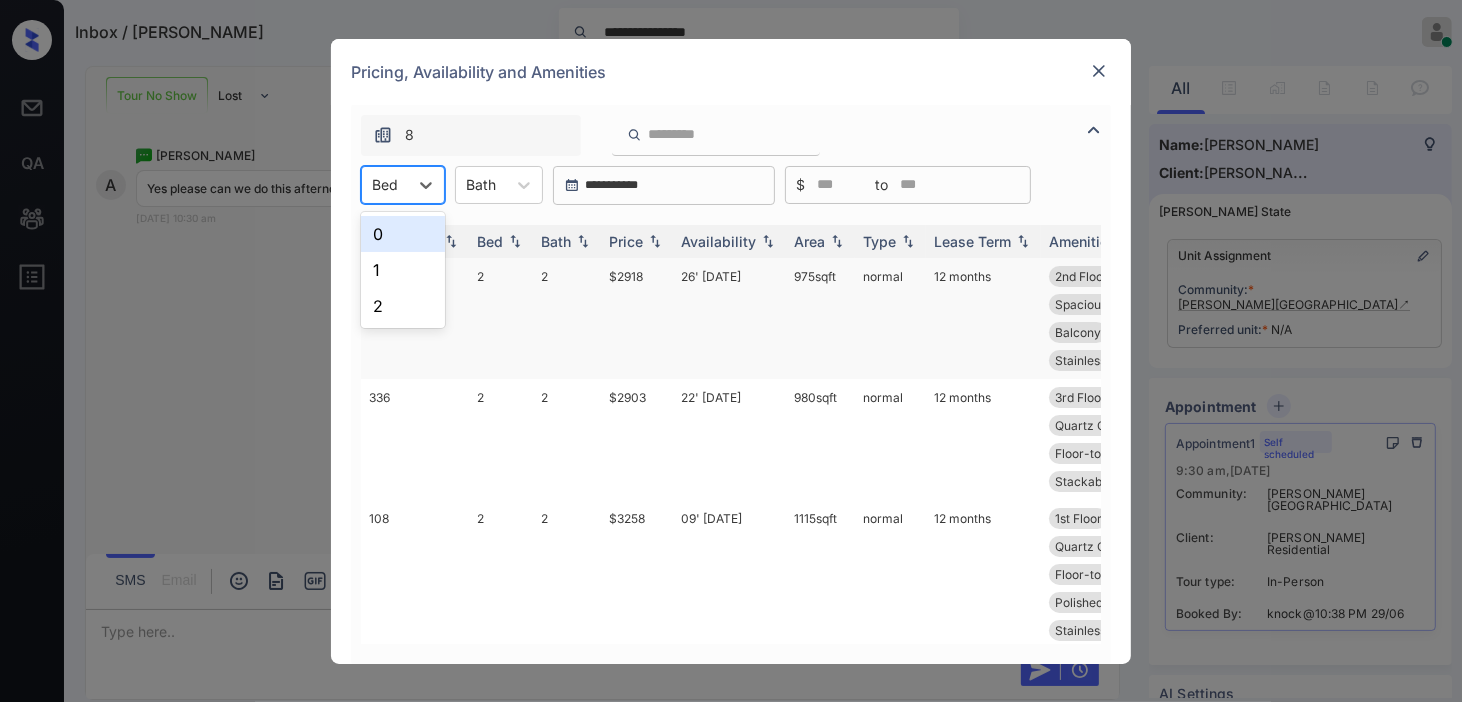 click on "1" at bounding box center [403, 270] 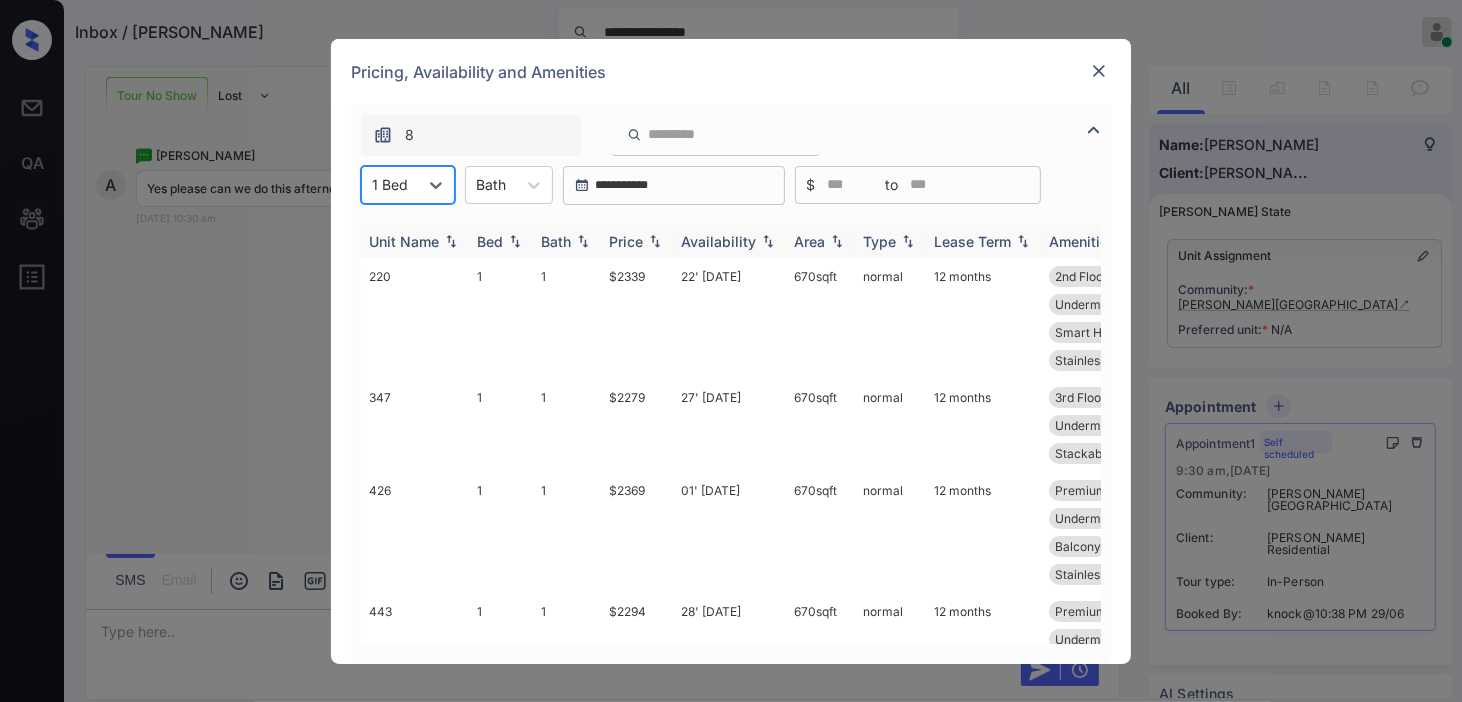 click at bounding box center [655, 241] 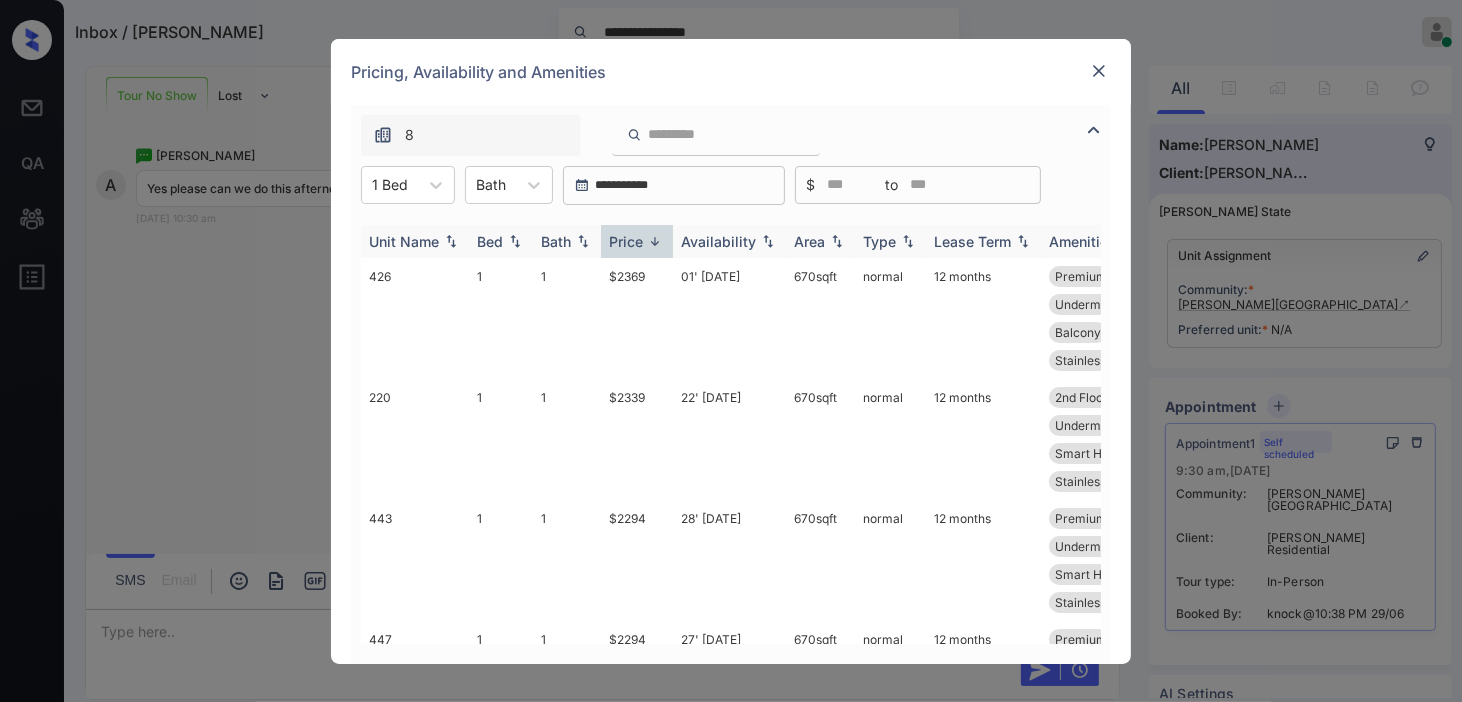 click at bounding box center (655, 241) 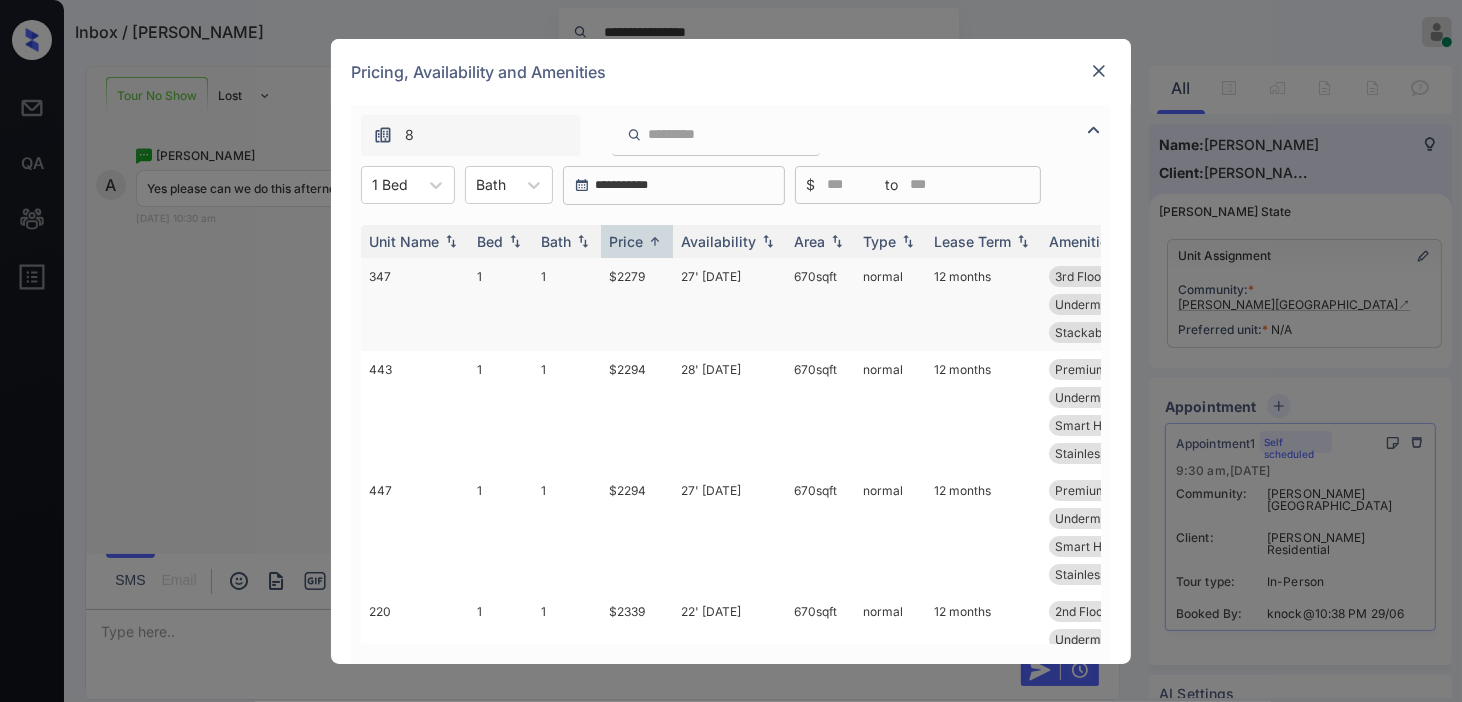 click on "$2279" at bounding box center (637, 304) 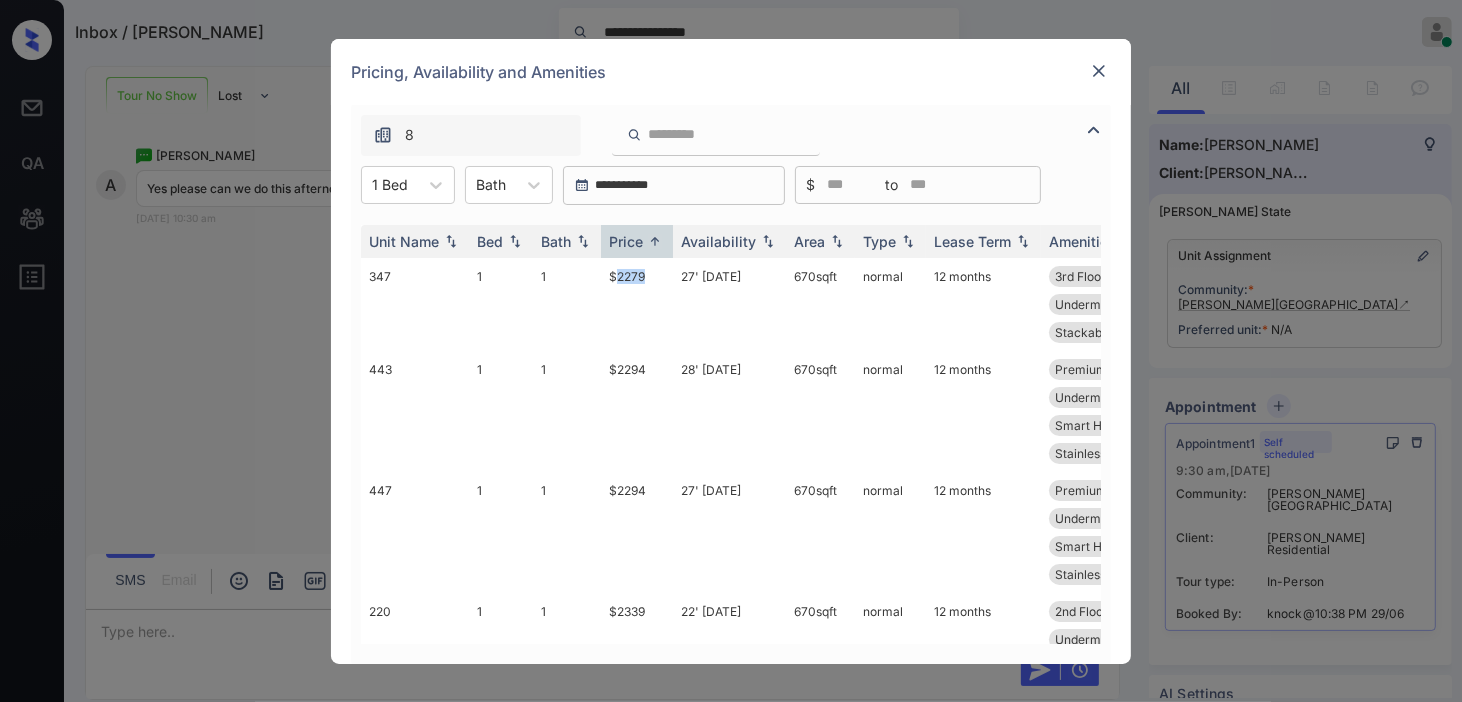 drag, startPoint x: 638, startPoint y: 271, endPoint x: 1190, endPoint y: 115, distance: 573.62006 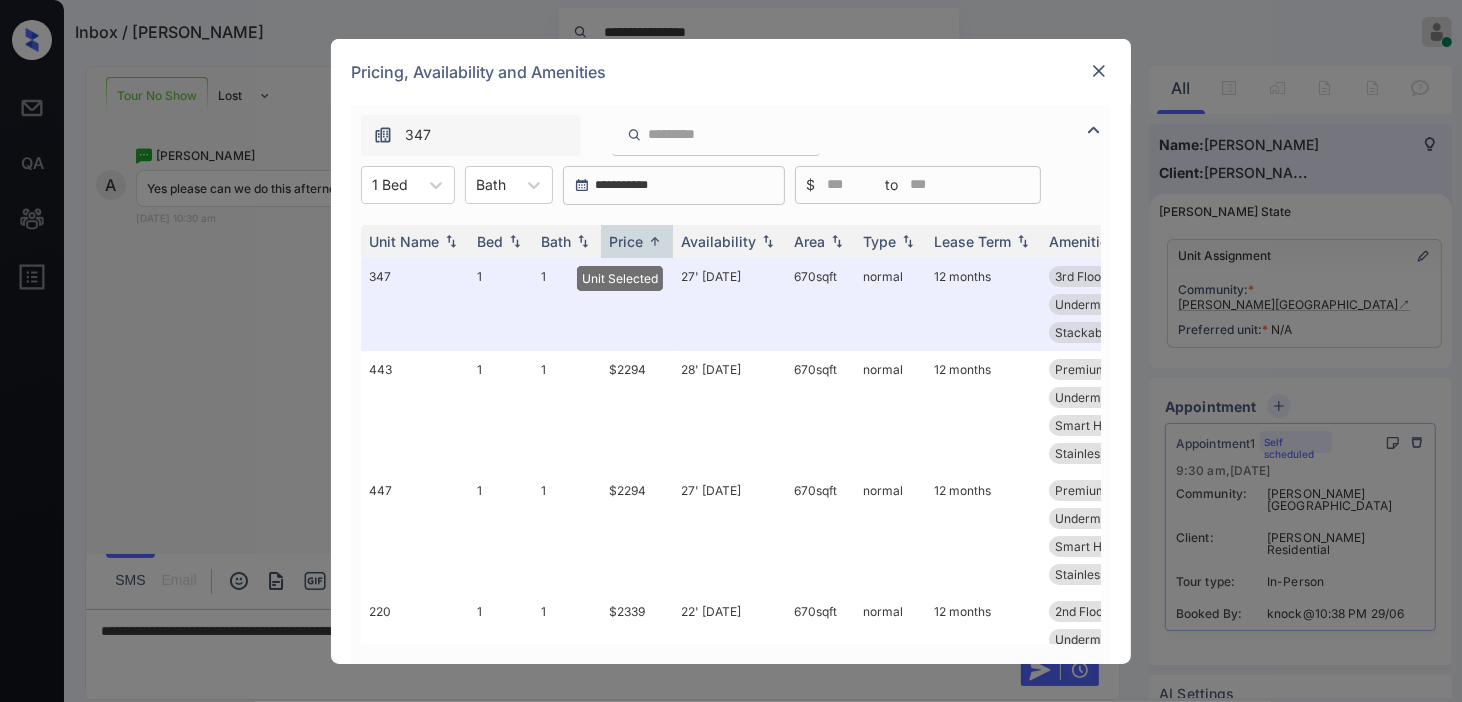click at bounding box center [1099, 71] 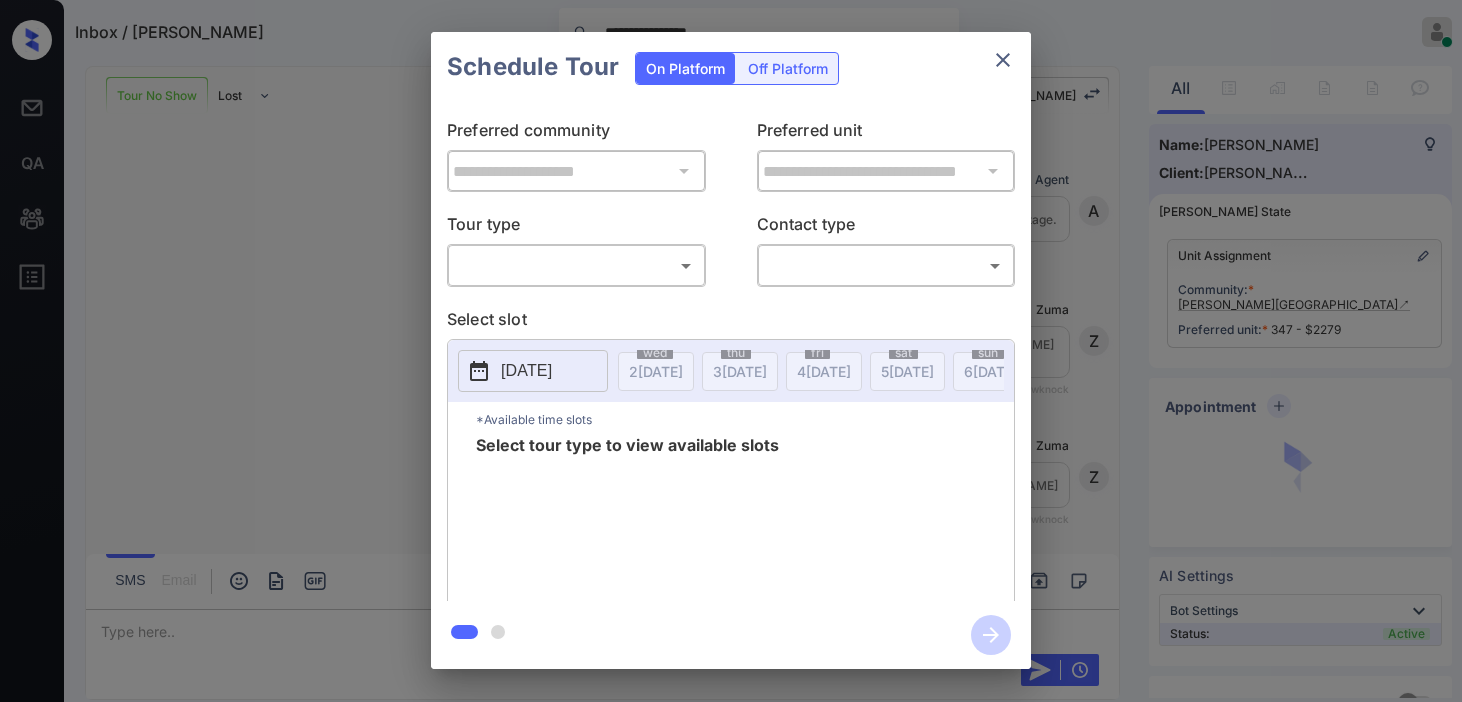 click on "**********" at bounding box center (731, 351) 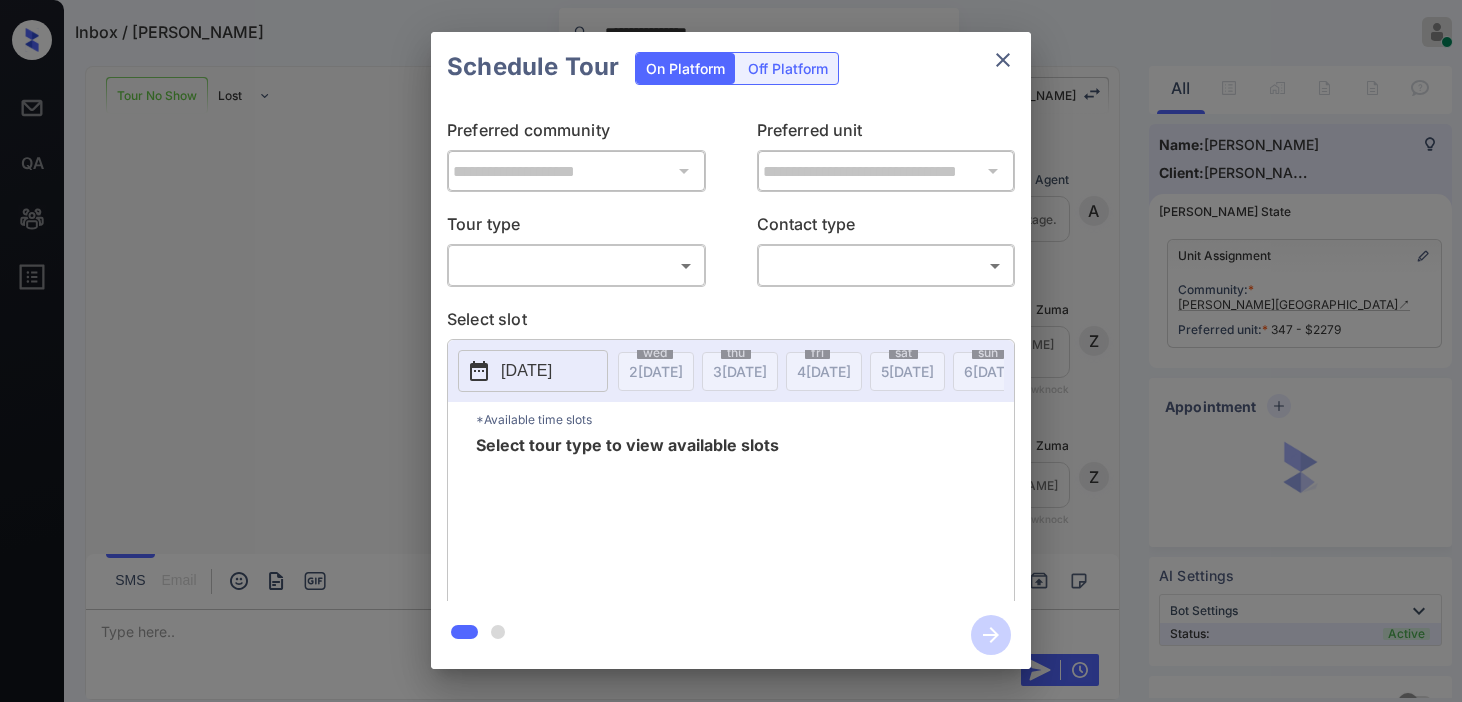 type on "********" 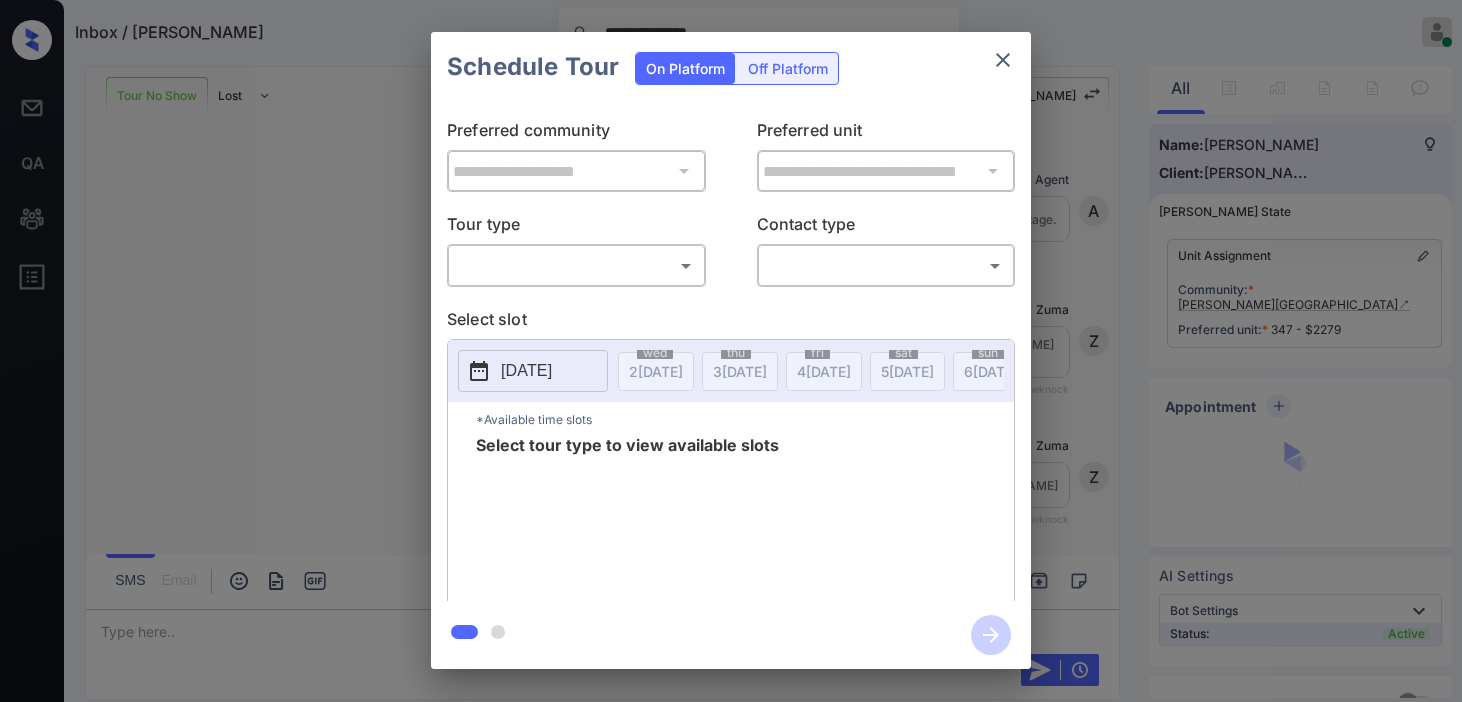 scroll, scrollTop: 0, scrollLeft: 0, axis: both 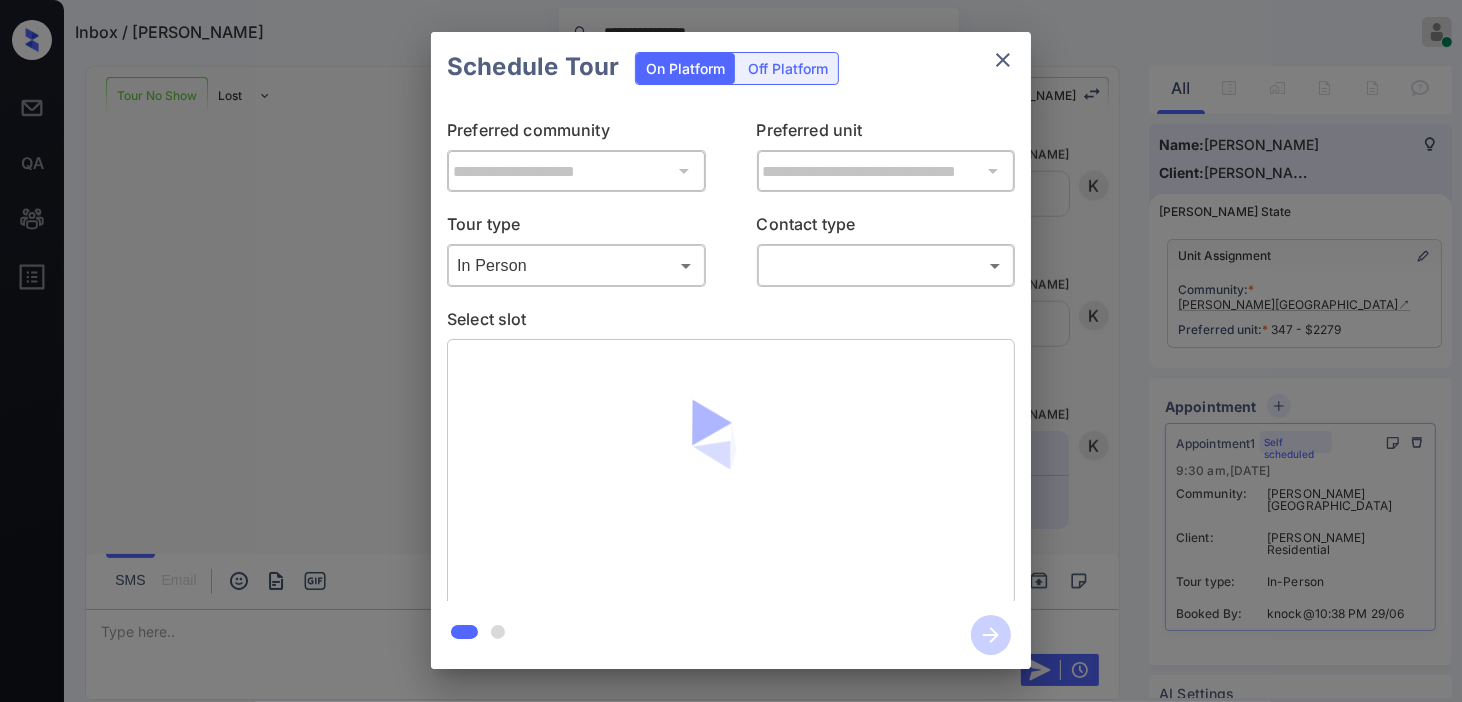 click on "**********" at bounding box center [731, 351] 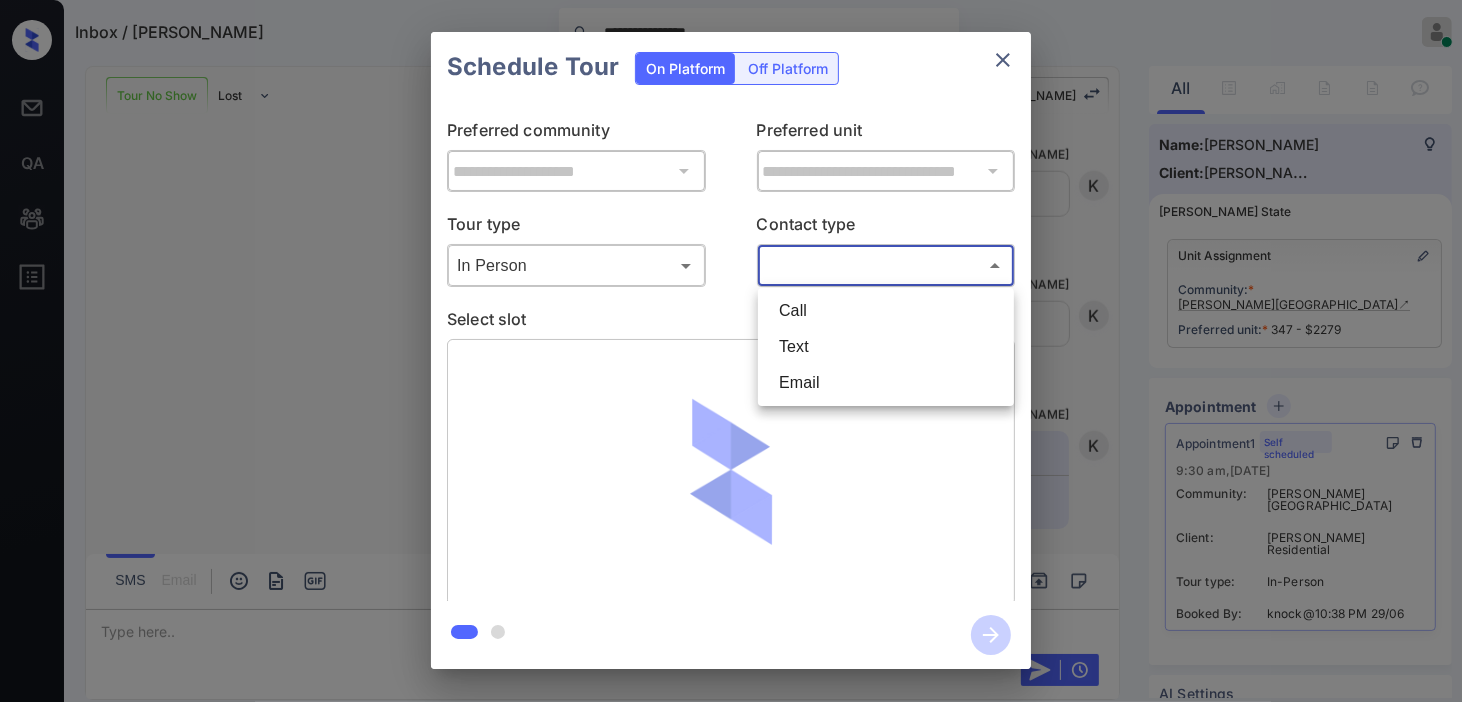 click on "Text" at bounding box center (886, 347) 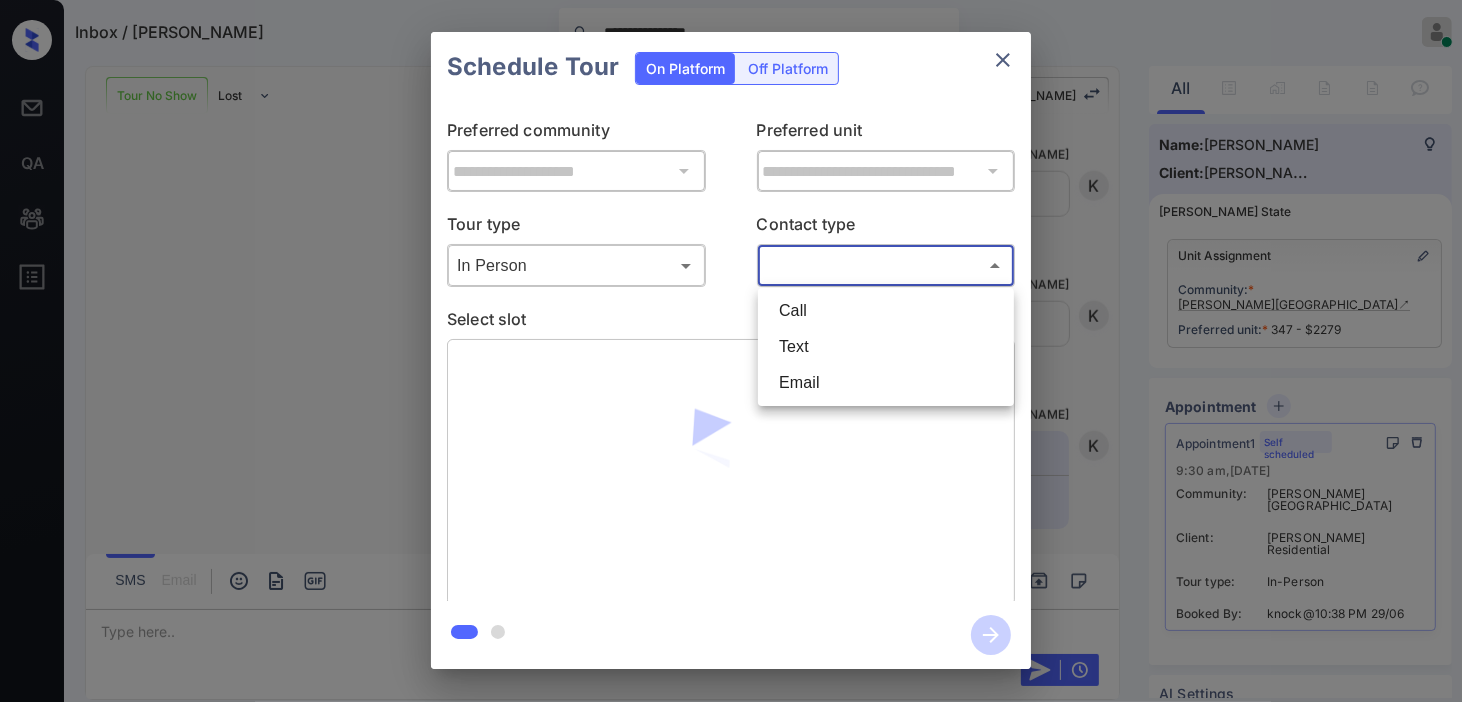 type on "****" 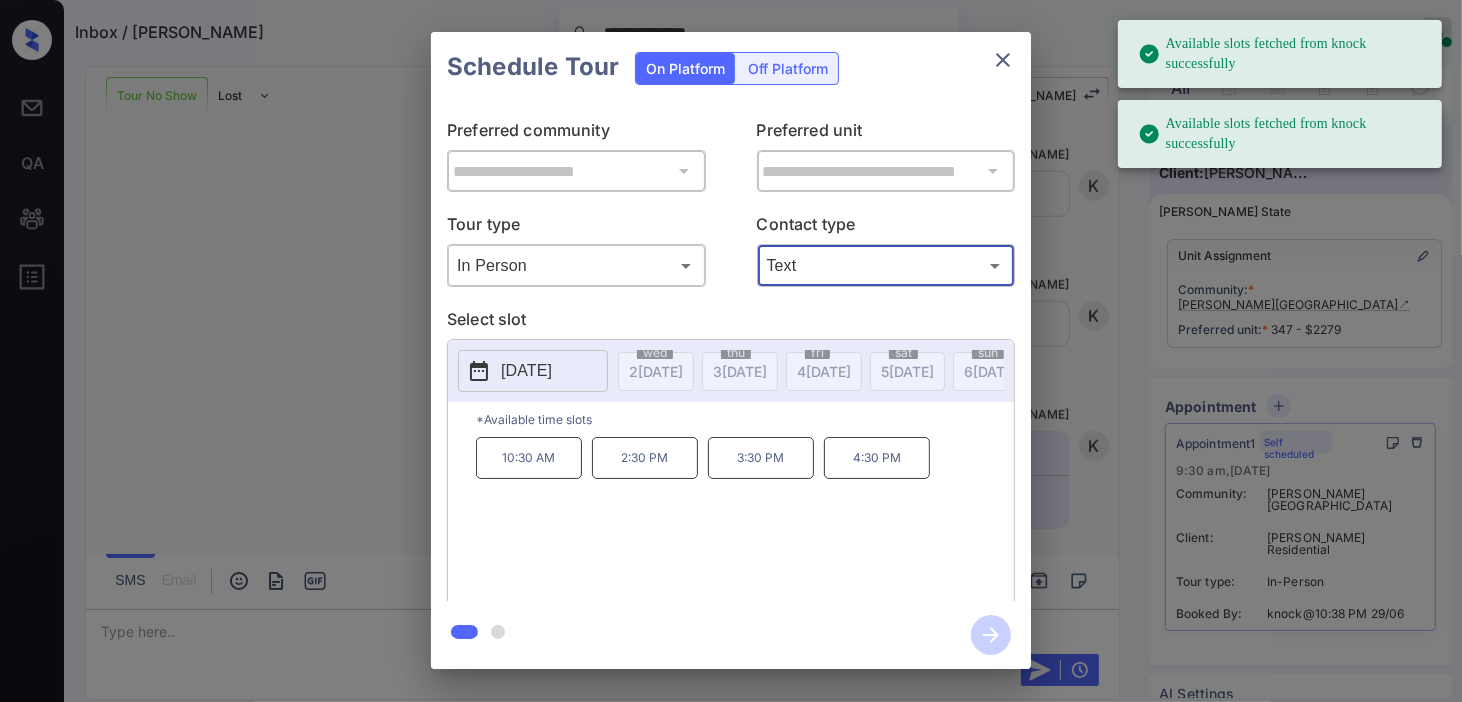 click 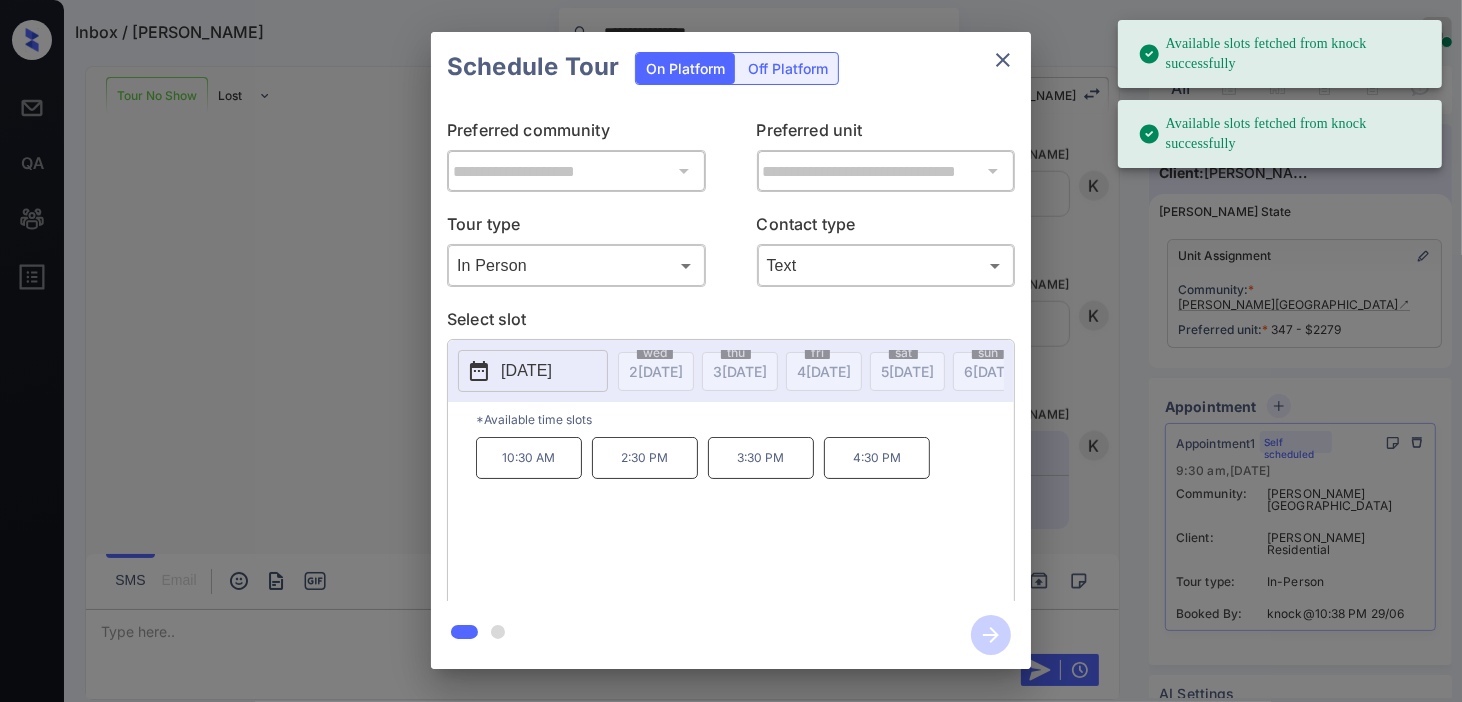 click on "10:30 AM" at bounding box center (529, 458) 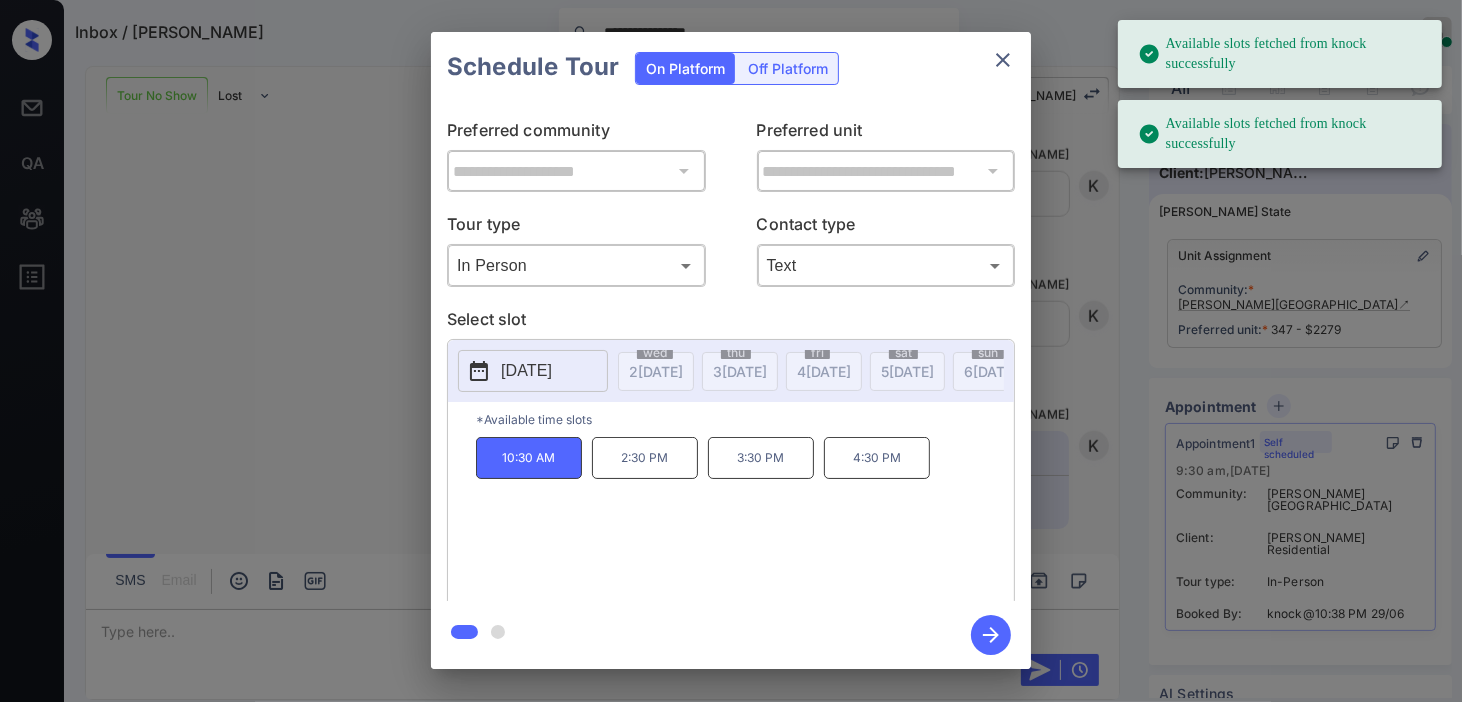 click 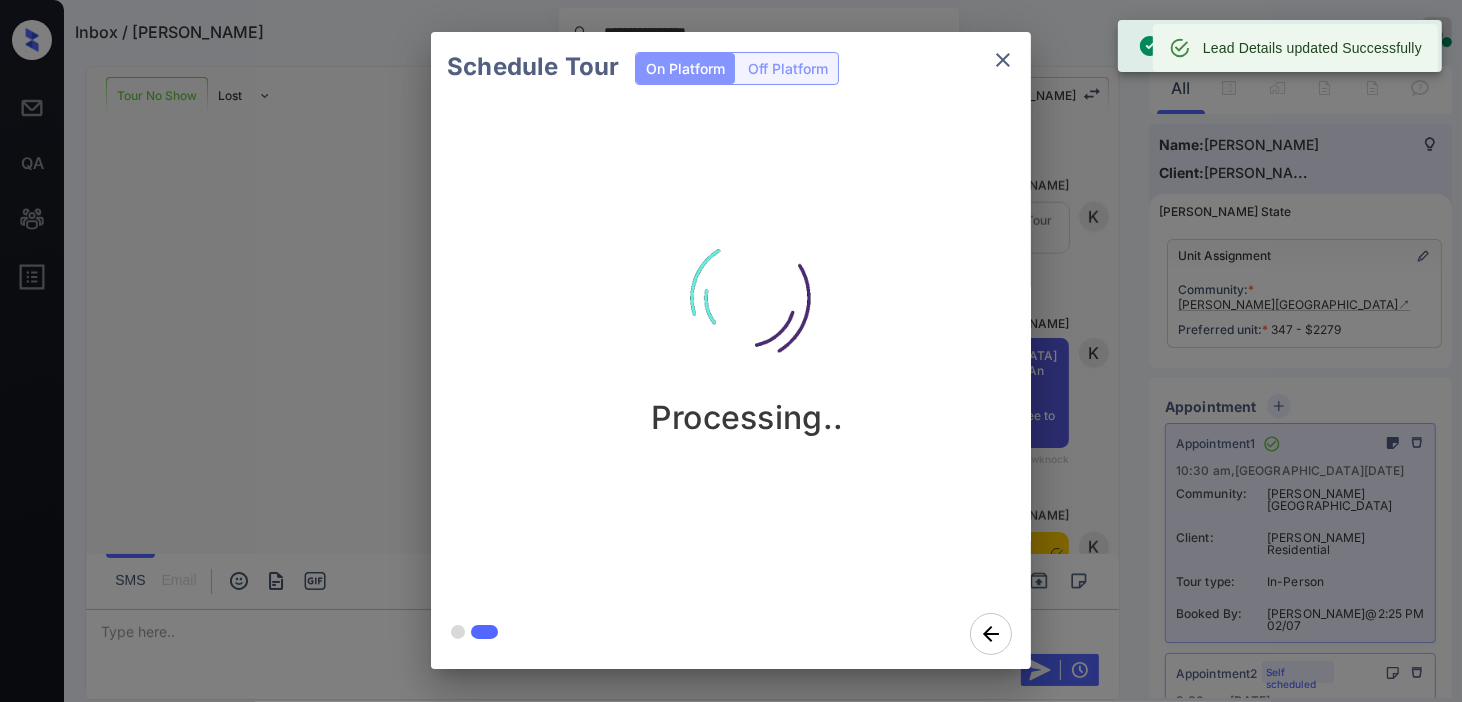 scroll, scrollTop: 2433, scrollLeft: 0, axis: vertical 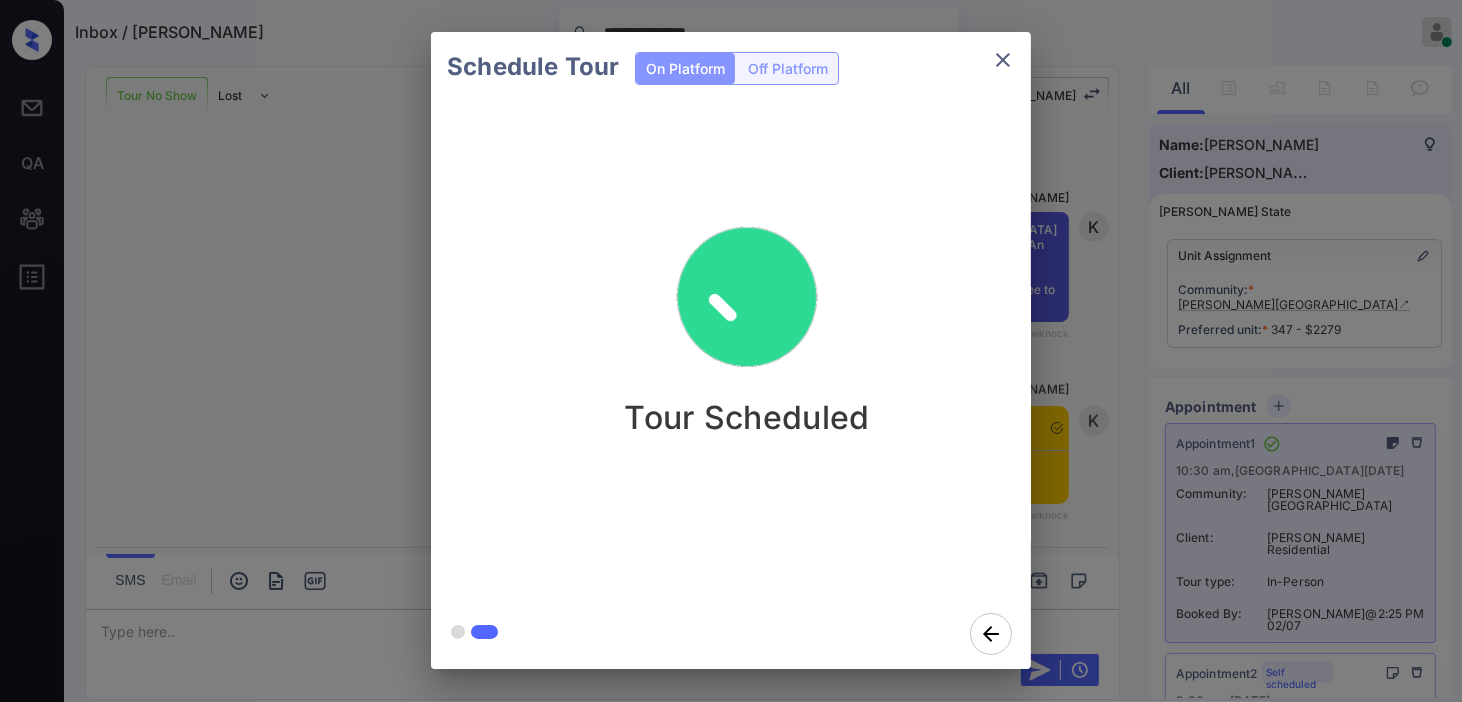 click on "Schedule Tour On Platform Off Platform Tour Scheduled" at bounding box center [731, 350] 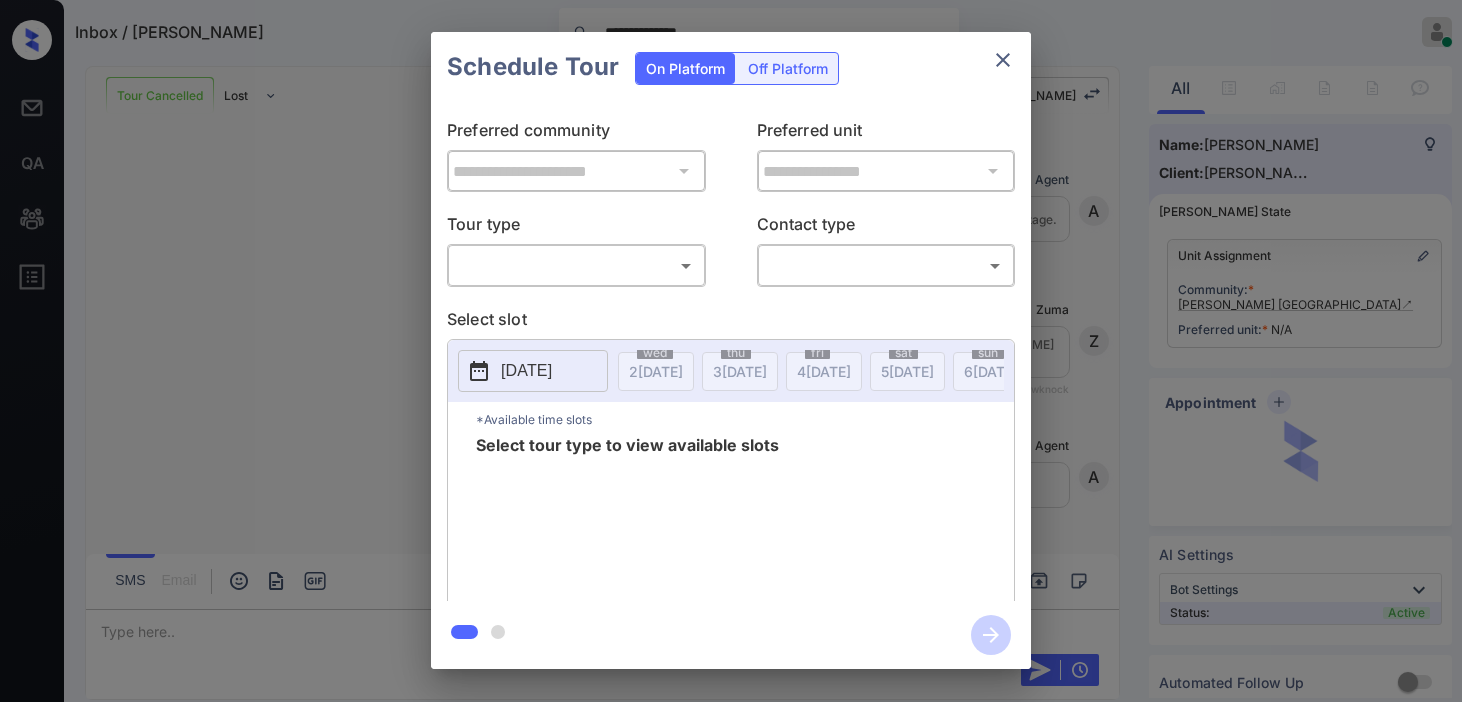 click on "**********" at bounding box center [731, 351] 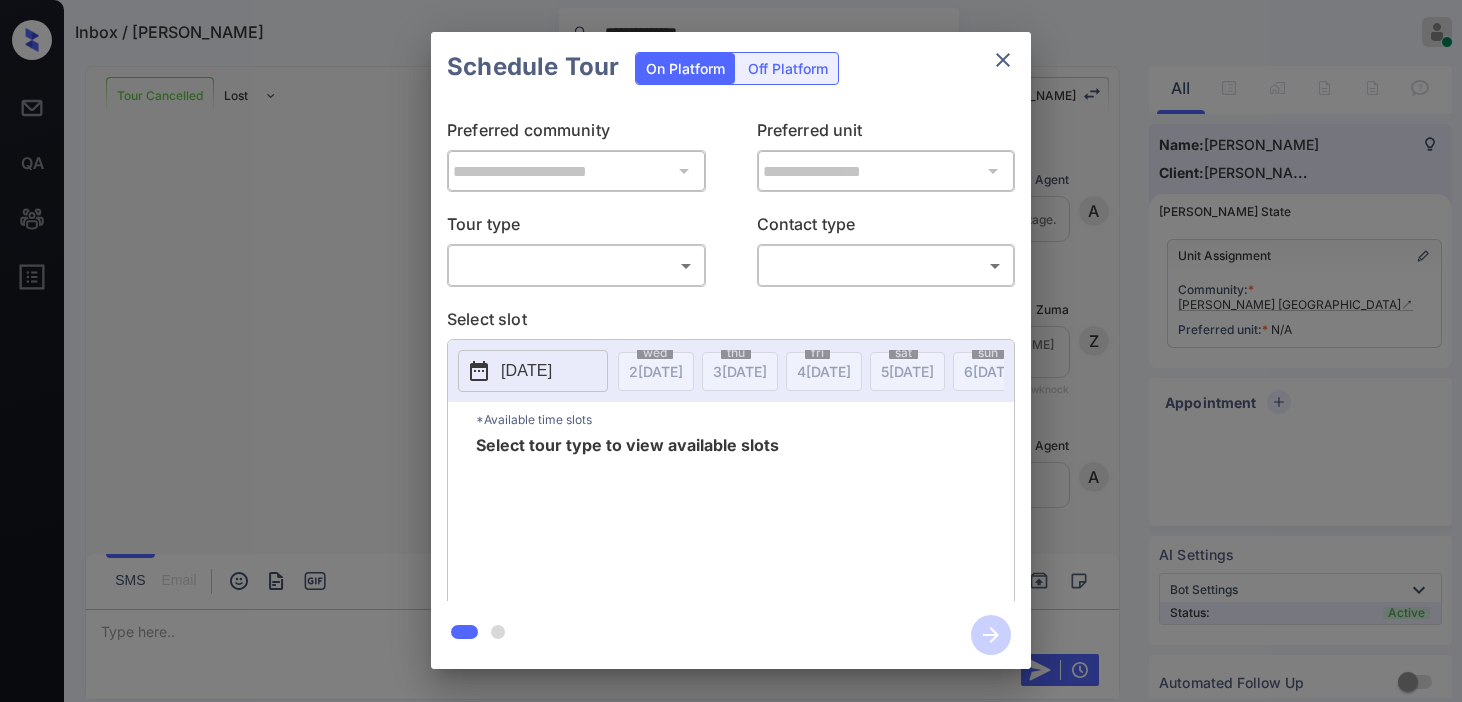 scroll, scrollTop: 0, scrollLeft: 0, axis: both 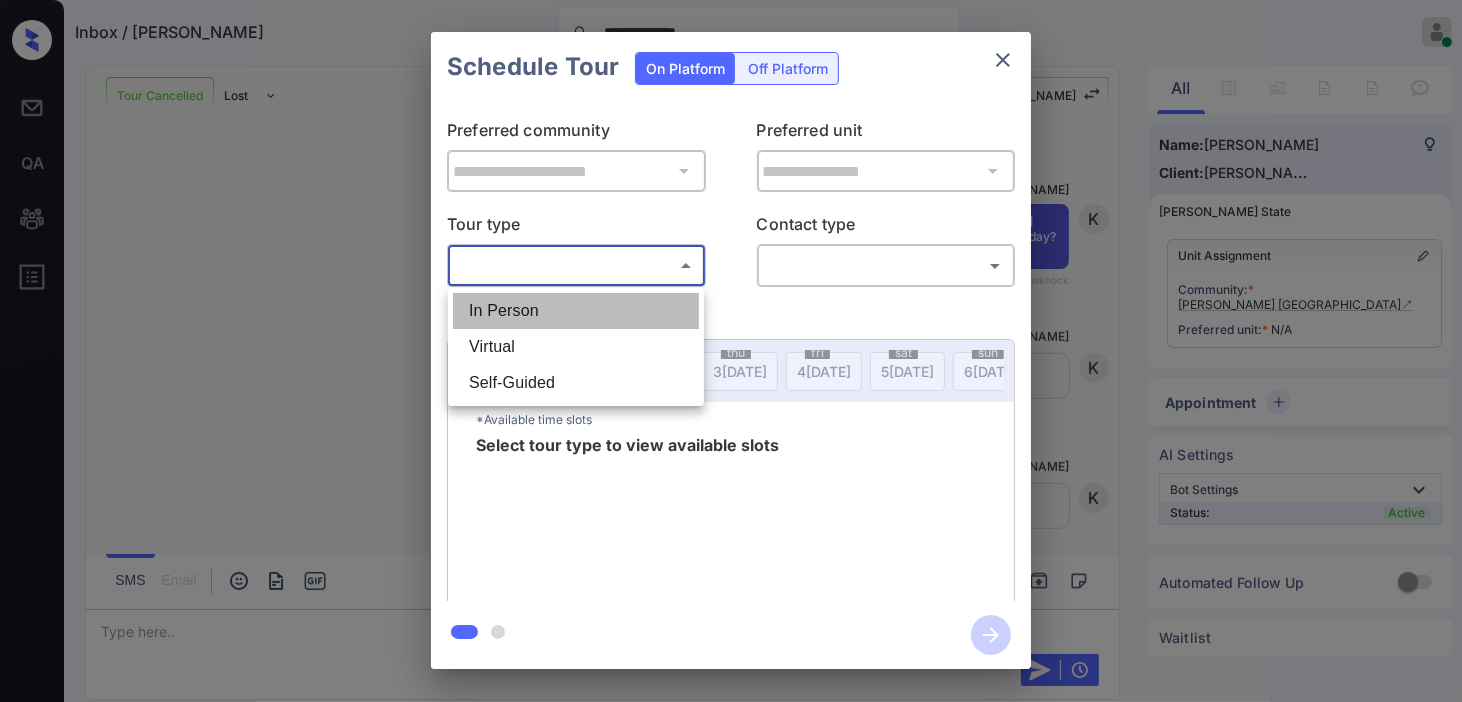 click on "In Person" at bounding box center [576, 311] 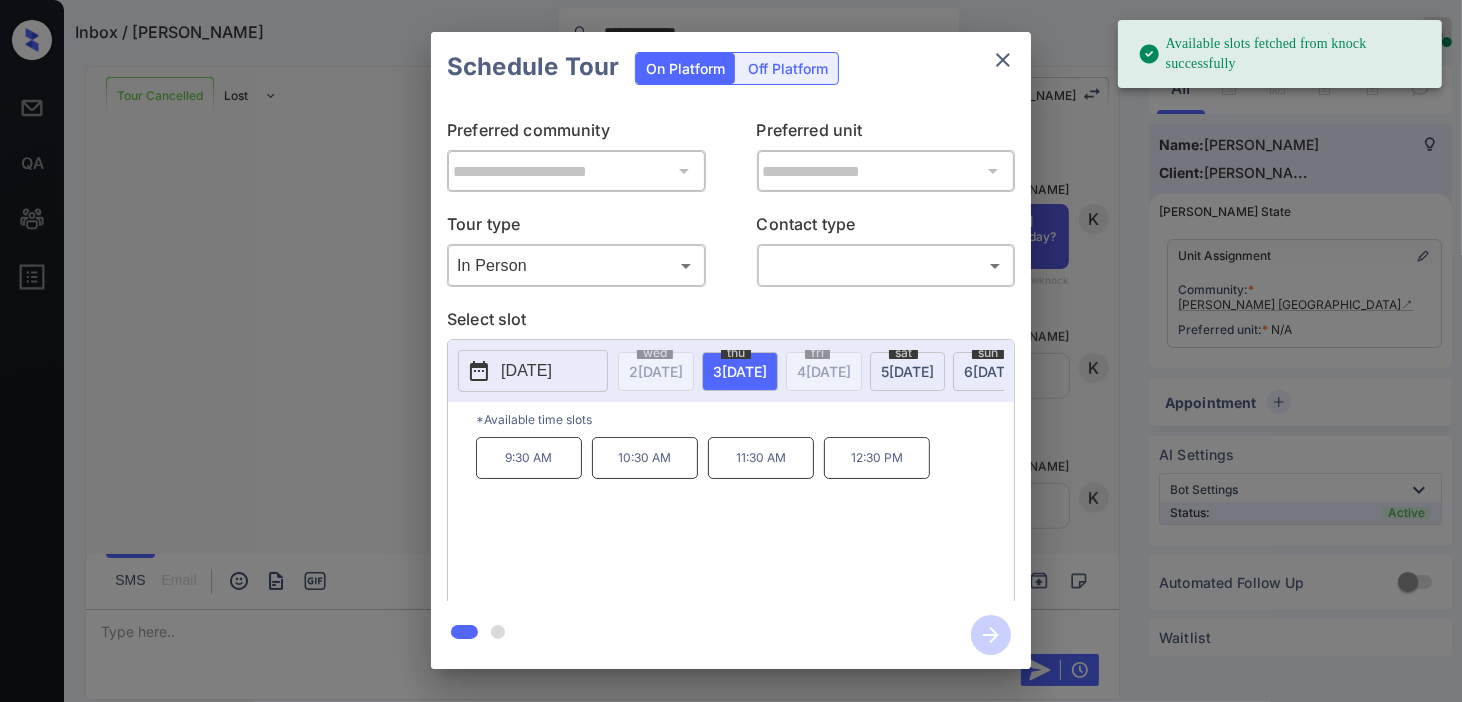 click on "**********" at bounding box center (731, 350) 